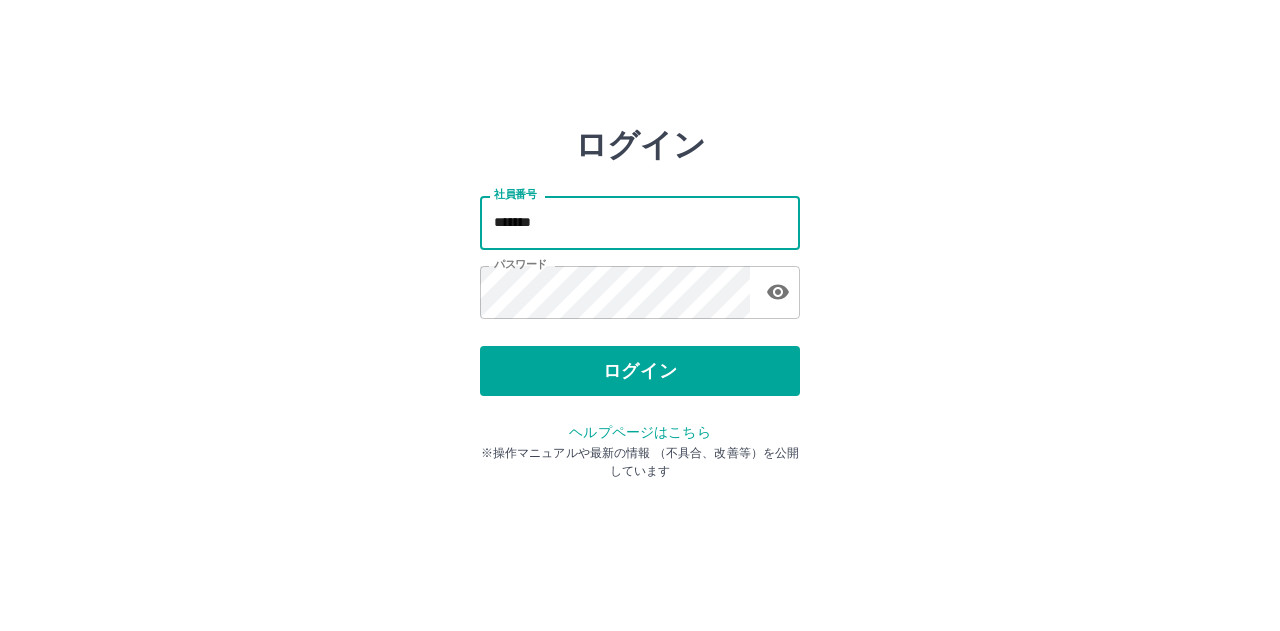 scroll, scrollTop: 0, scrollLeft: 0, axis: both 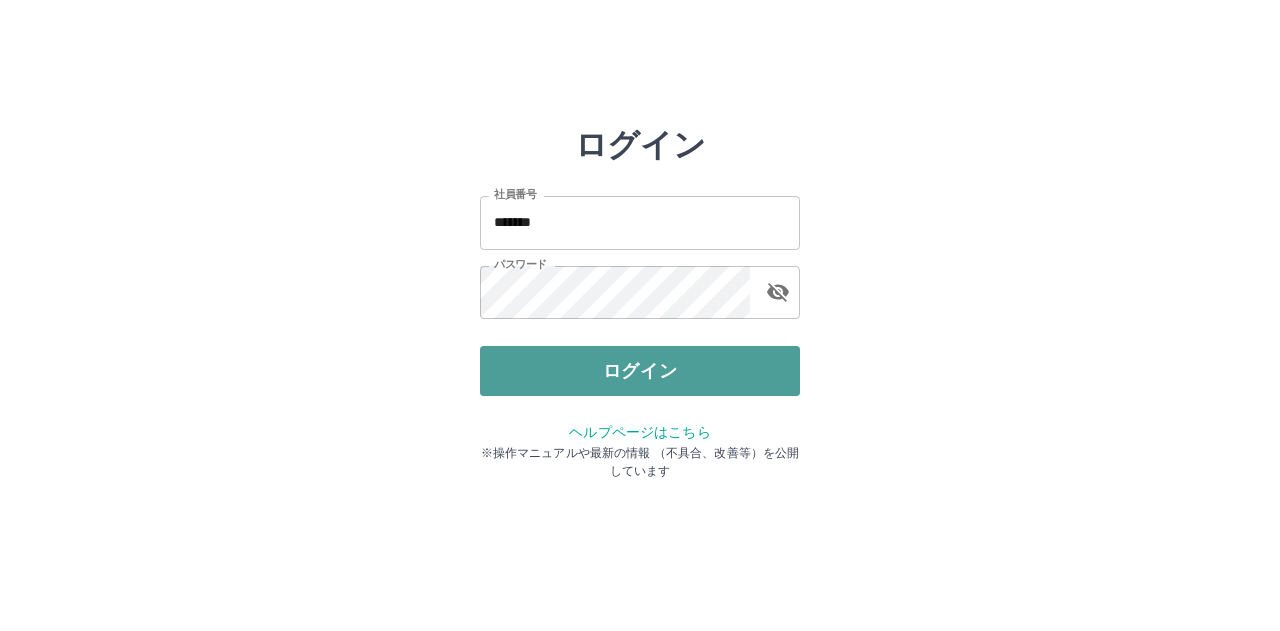 click on "ログイン" at bounding box center [640, 371] 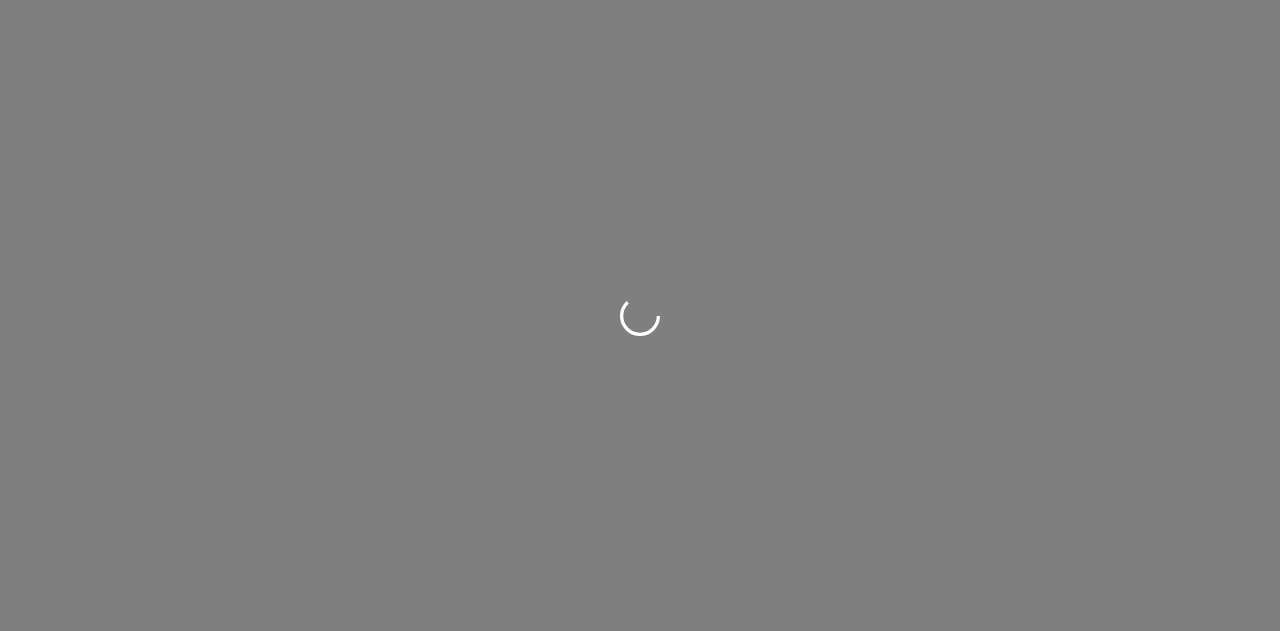 scroll, scrollTop: 0, scrollLeft: 0, axis: both 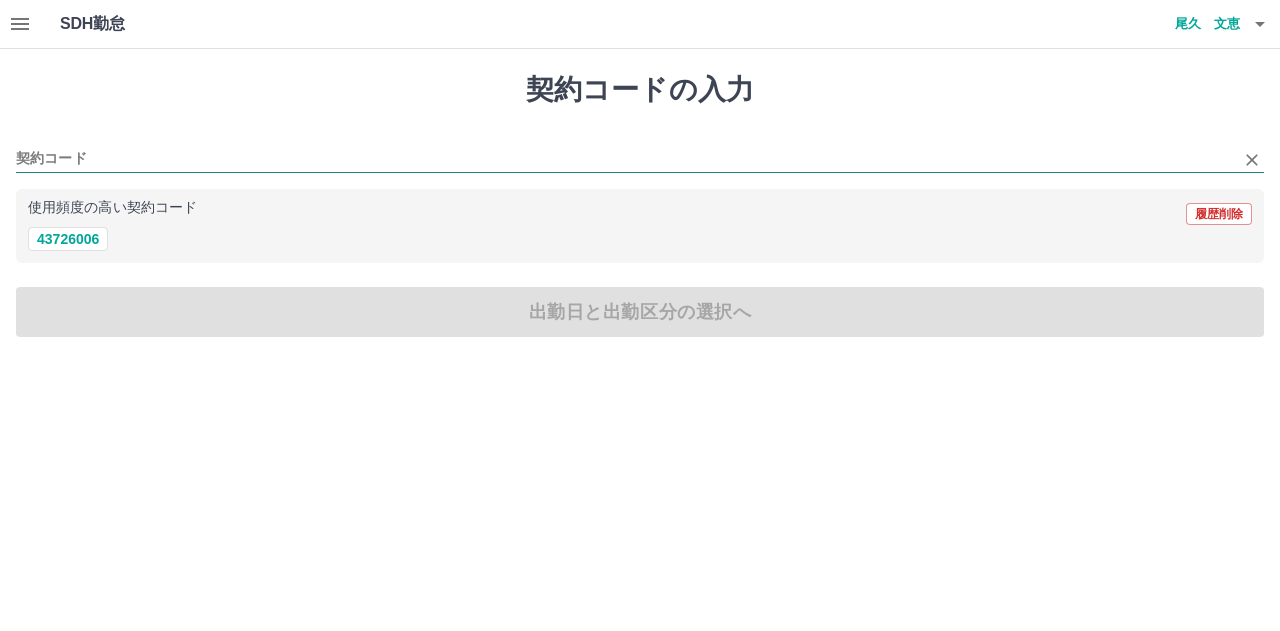 click at bounding box center [640, 160] 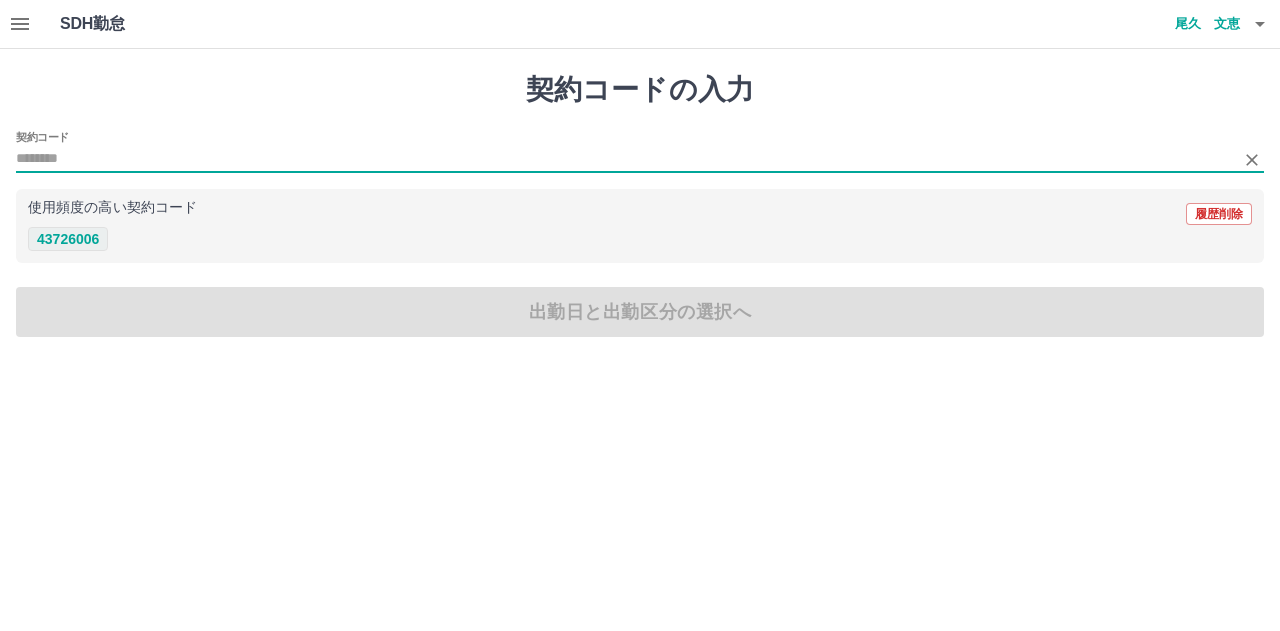 click on "43726006" at bounding box center [68, 239] 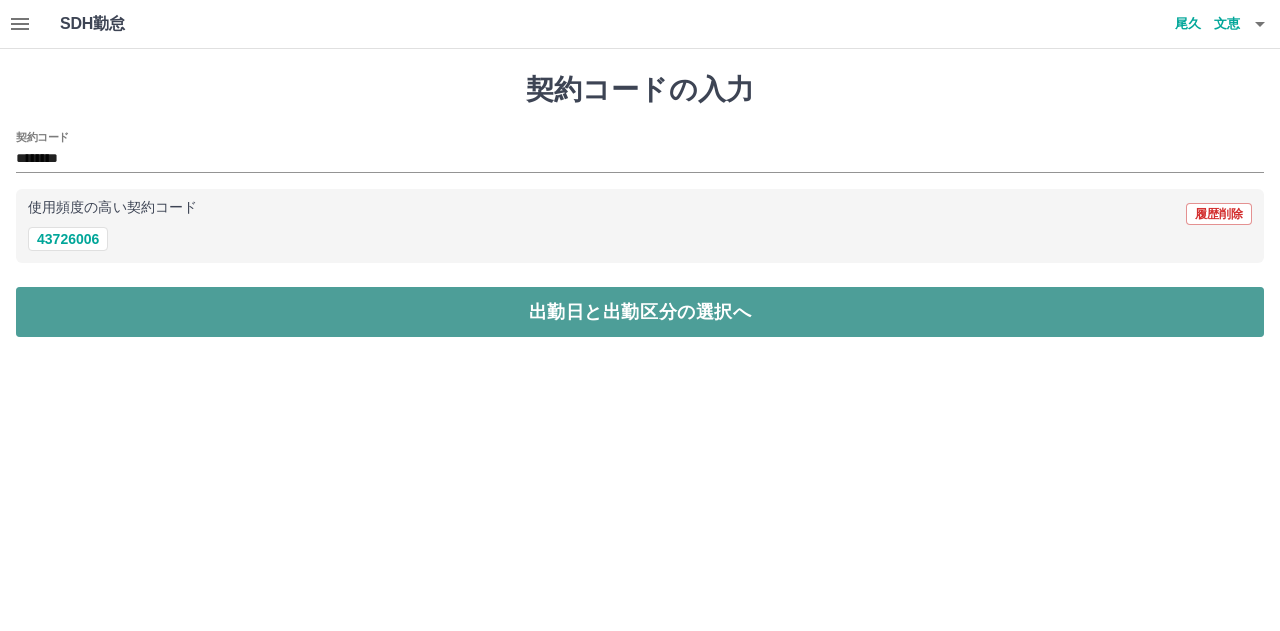 click on "出勤日と出勤区分の選択へ" at bounding box center (640, 312) 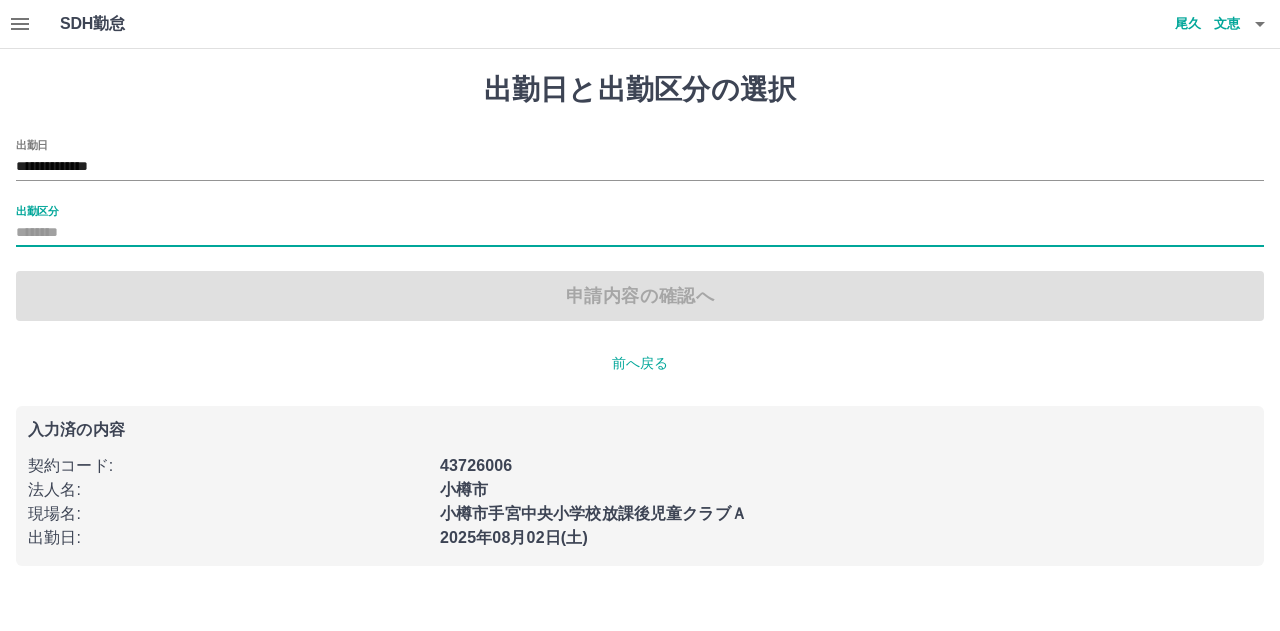 click on "出勤区分" at bounding box center [640, 233] 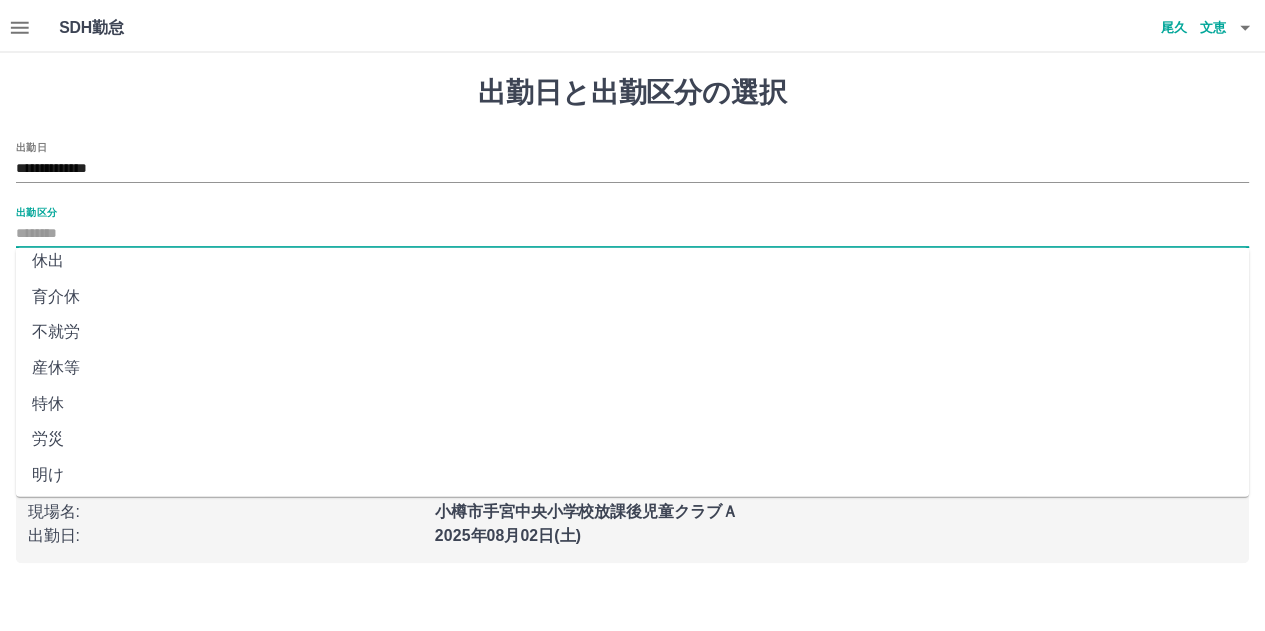scroll, scrollTop: 0, scrollLeft: 0, axis: both 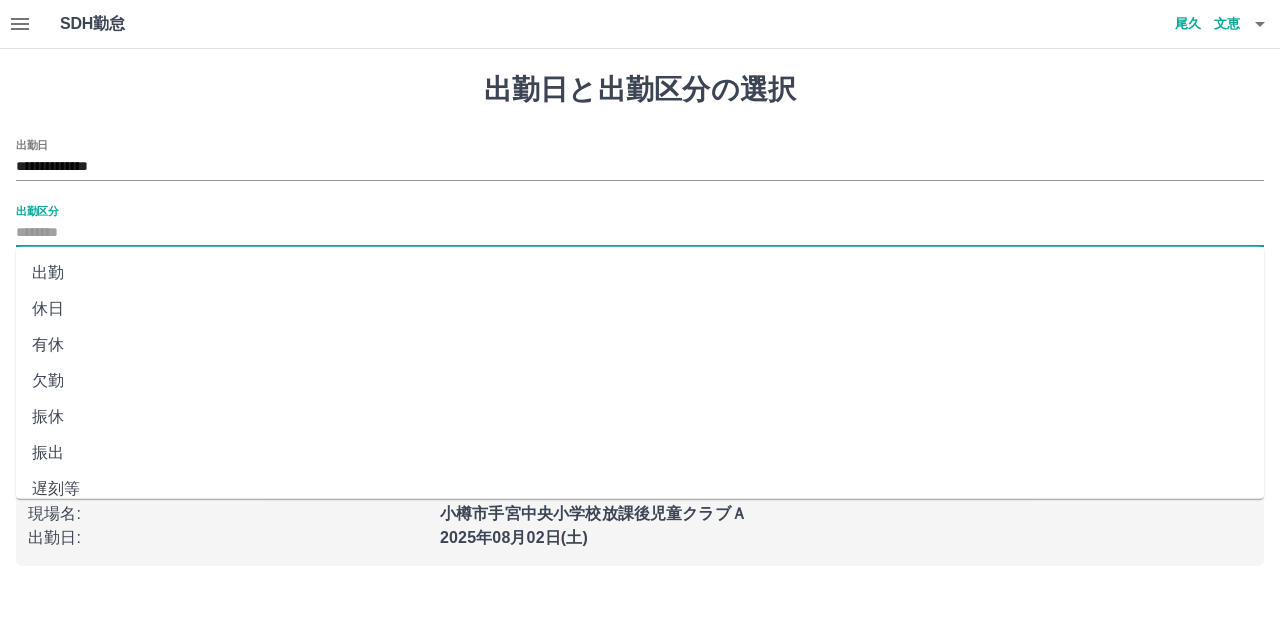 click on "出勤" at bounding box center [640, 273] 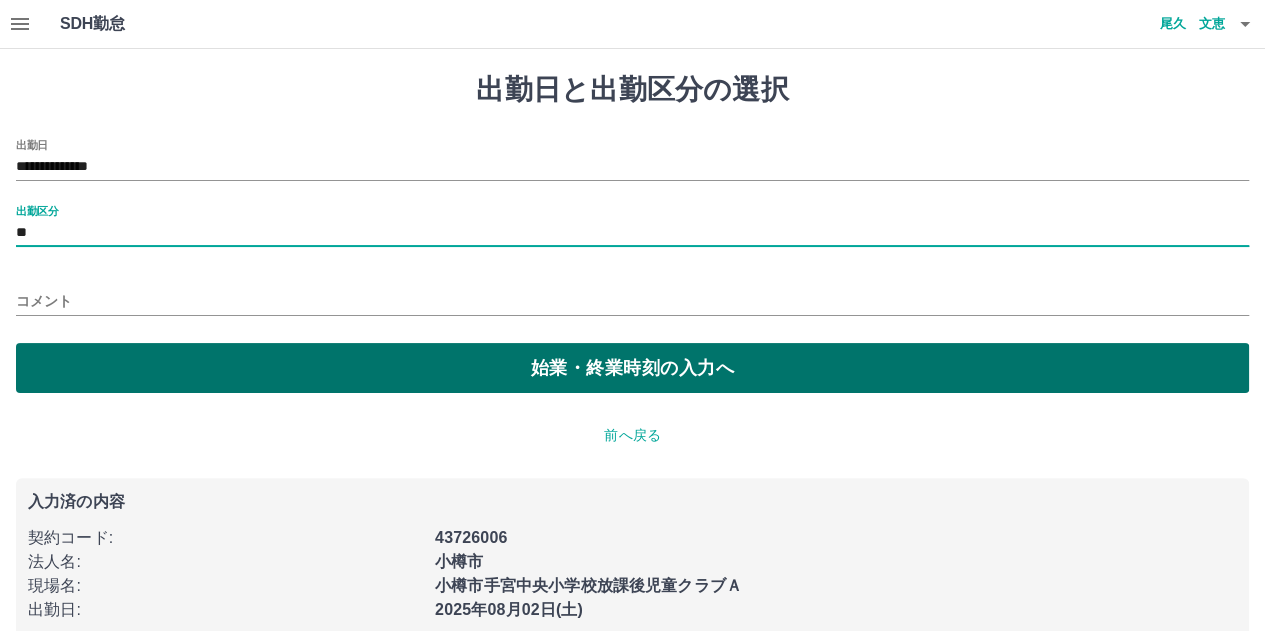 click on "始業・終業時刻の入力へ" at bounding box center (632, 368) 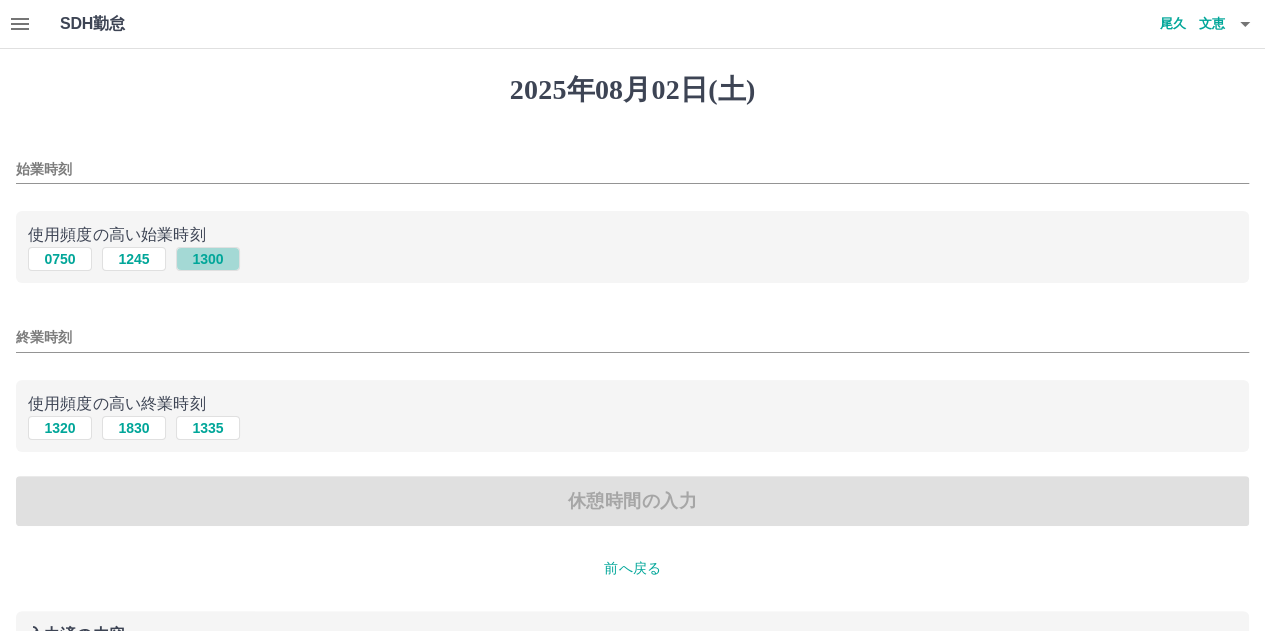 click on "1300" at bounding box center [208, 259] 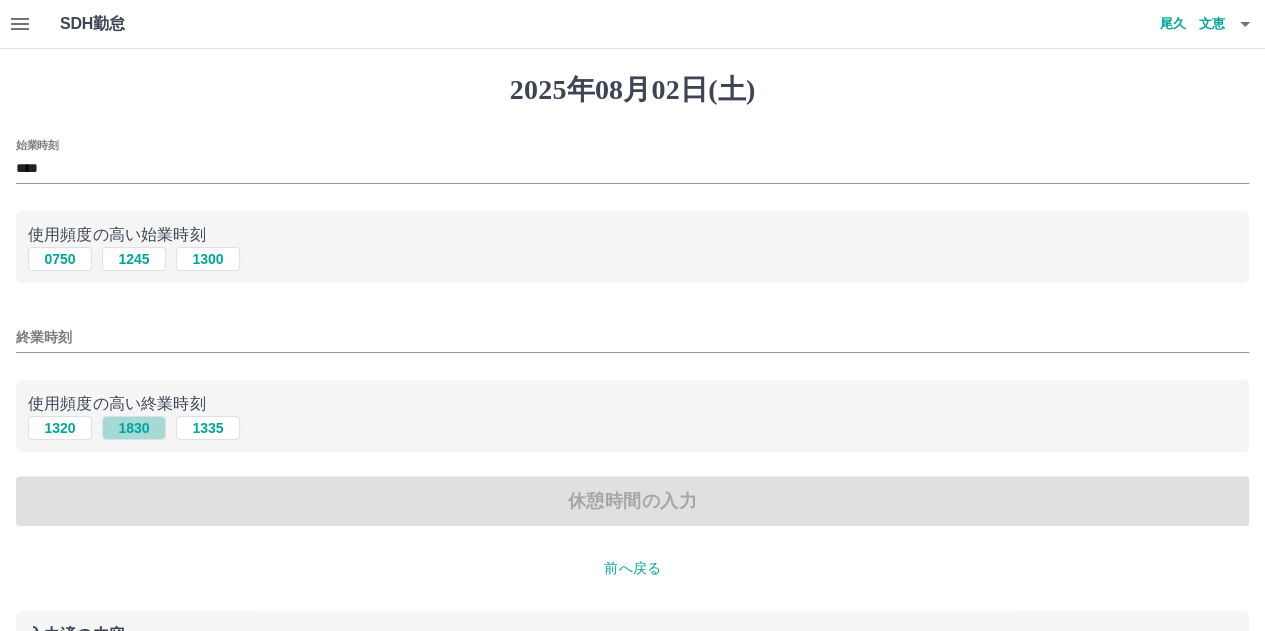 click on "1830" at bounding box center (134, 428) 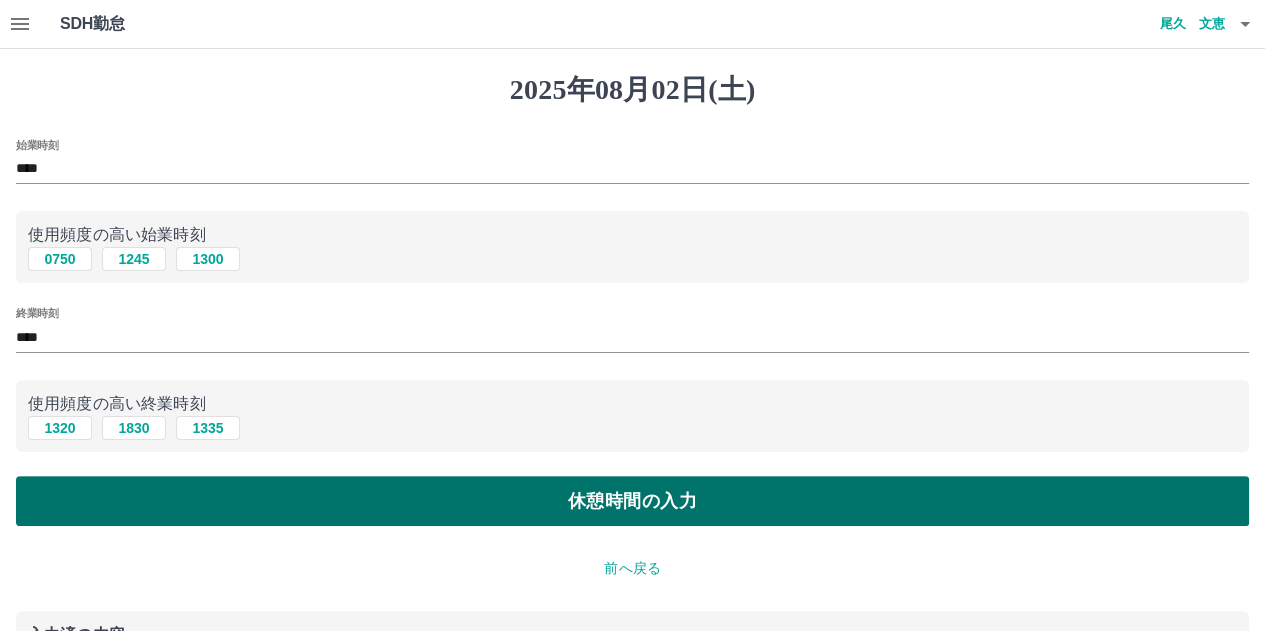 click on "休憩時間の入力" at bounding box center [632, 501] 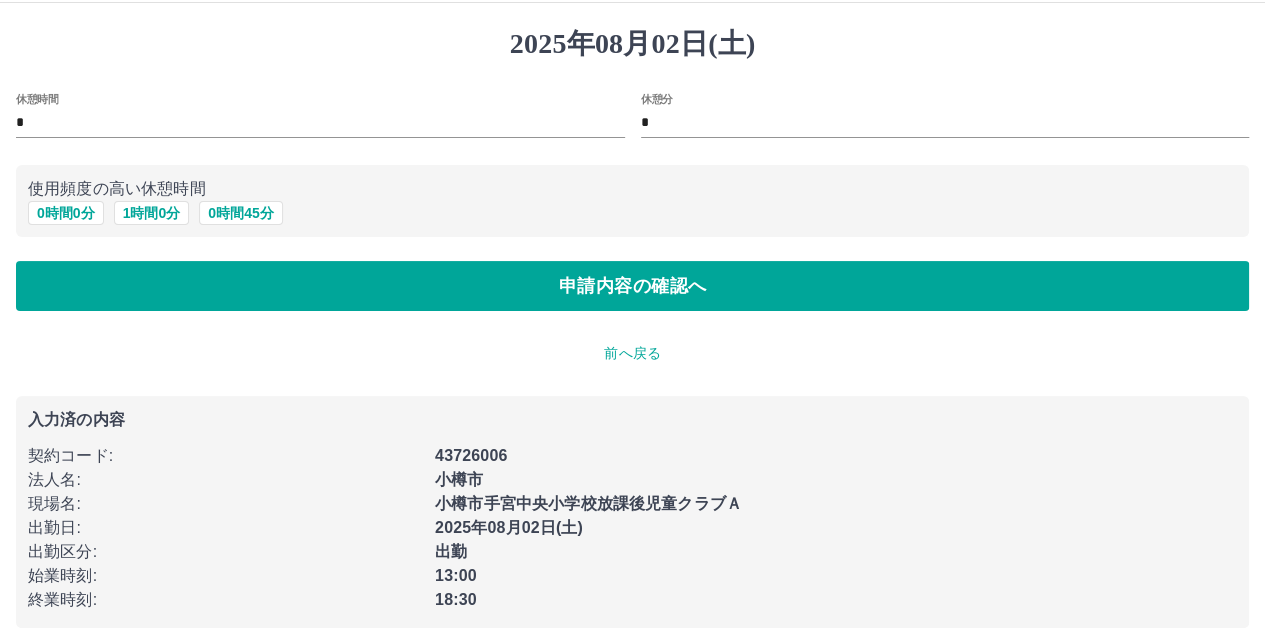 scroll, scrollTop: 67, scrollLeft: 0, axis: vertical 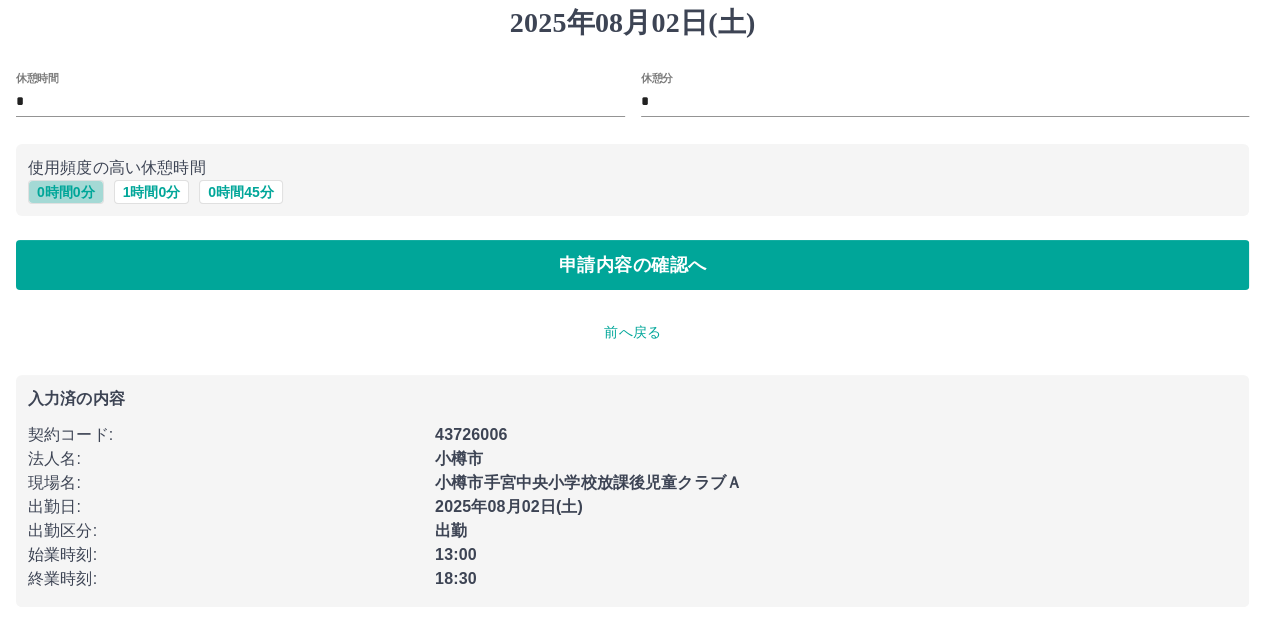 click on "0 時間 0 分" at bounding box center (66, 192) 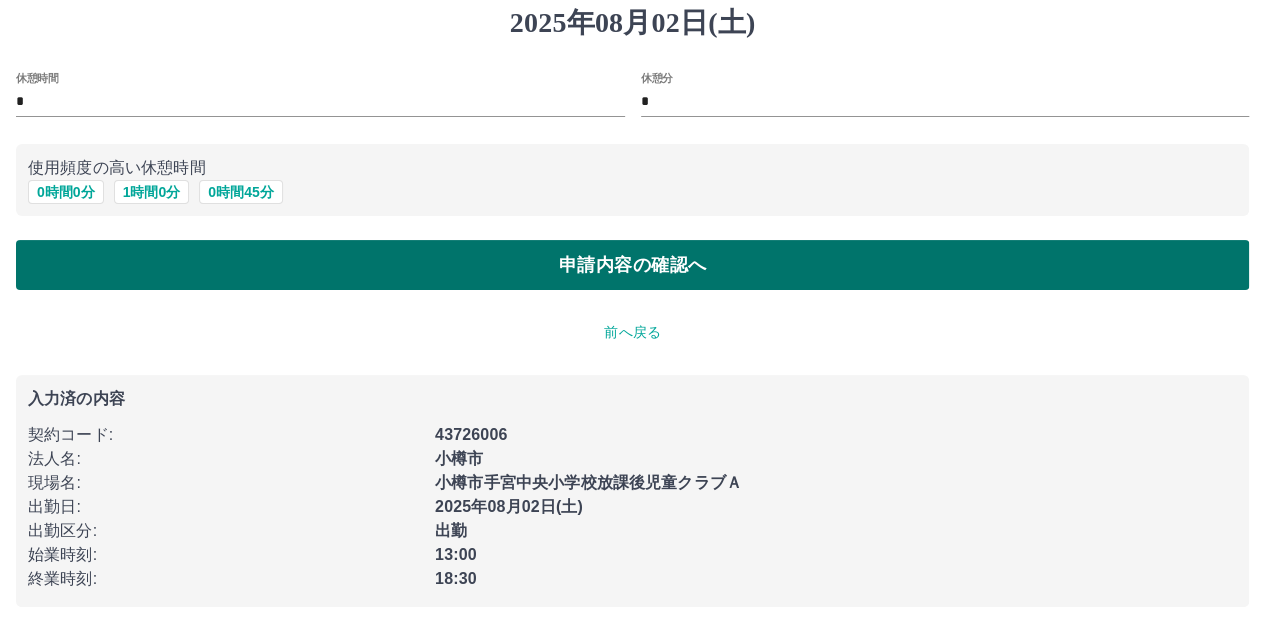 click on "申請内容の確認へ" at bounding box center (632, 265) 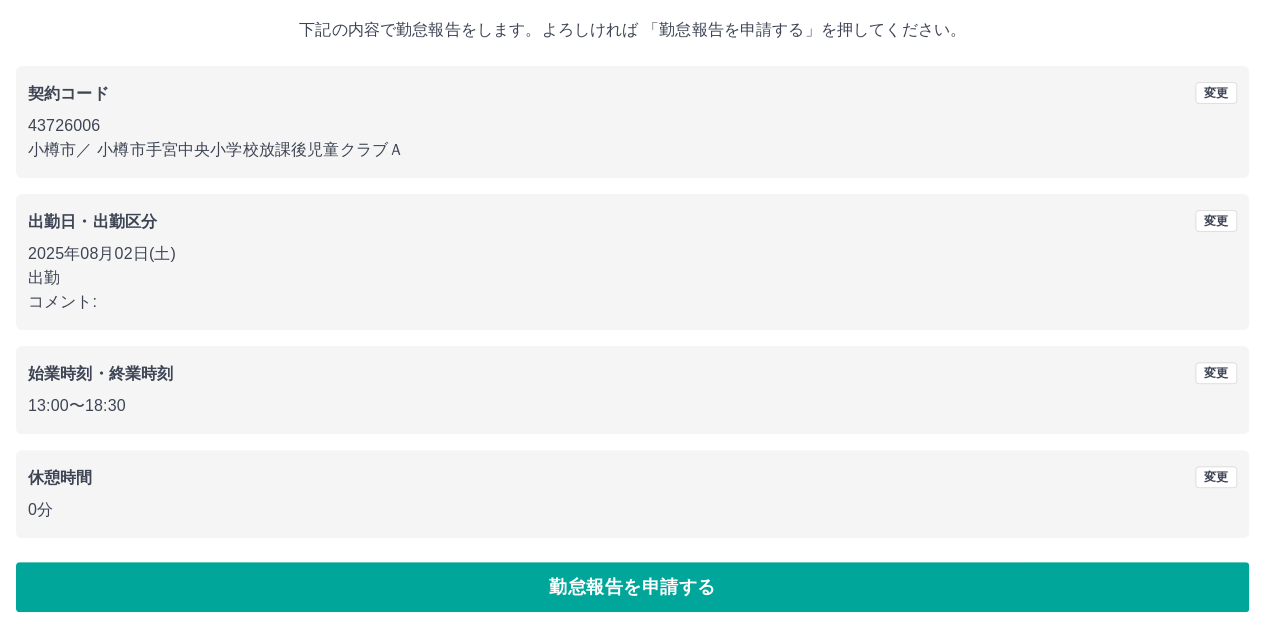 scroll, scrollTop: 116, scrollLeft: 0, axis: vertical 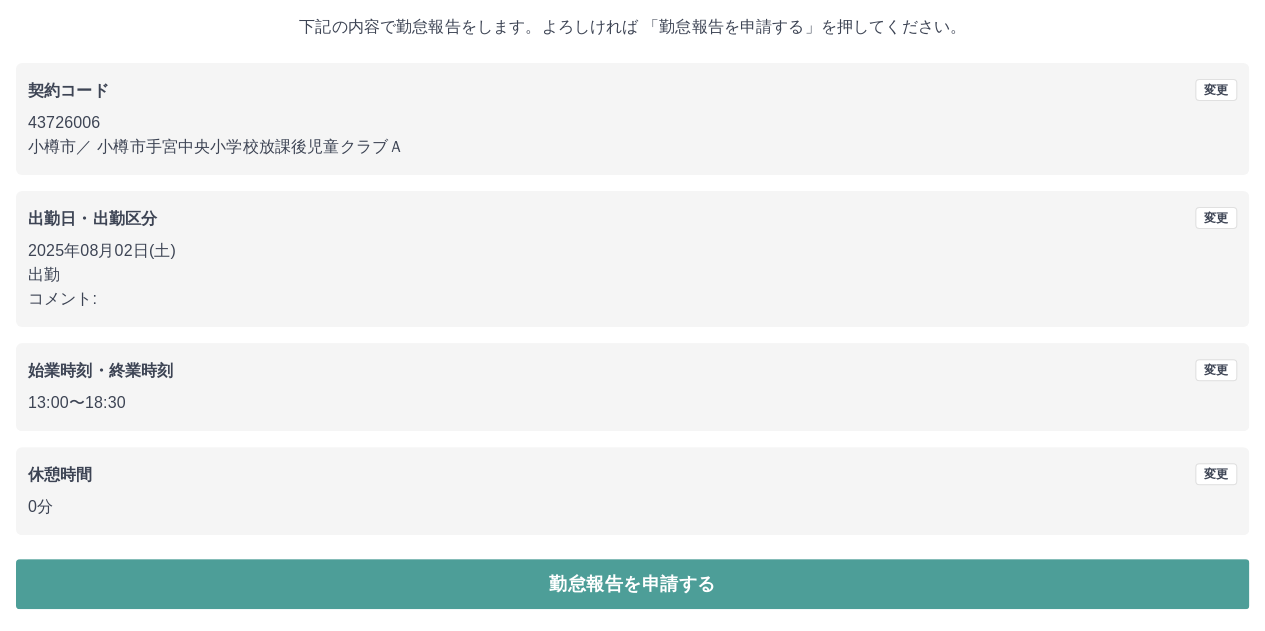 click on "勤怠報告を申請する" at bounding box center [632, 584] 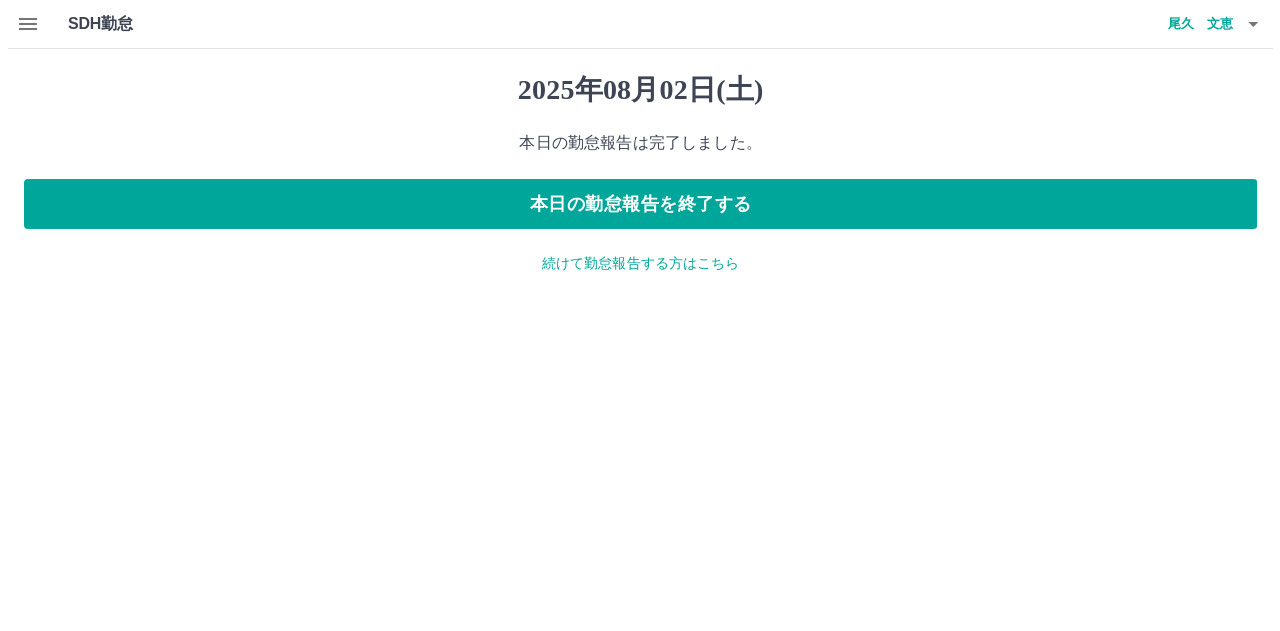 scroll, scrollTop: 0, scrollLeft: 0, axis: both 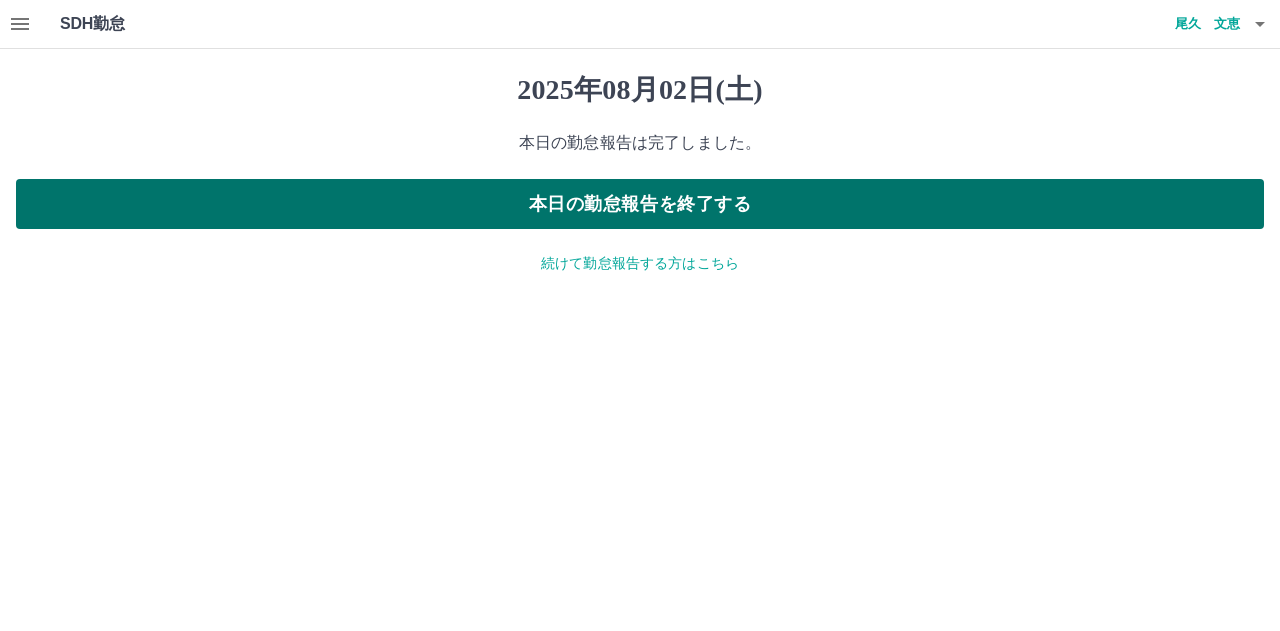 click on "本日の勤怠報告を終了する" at bounding box center [640, 204] 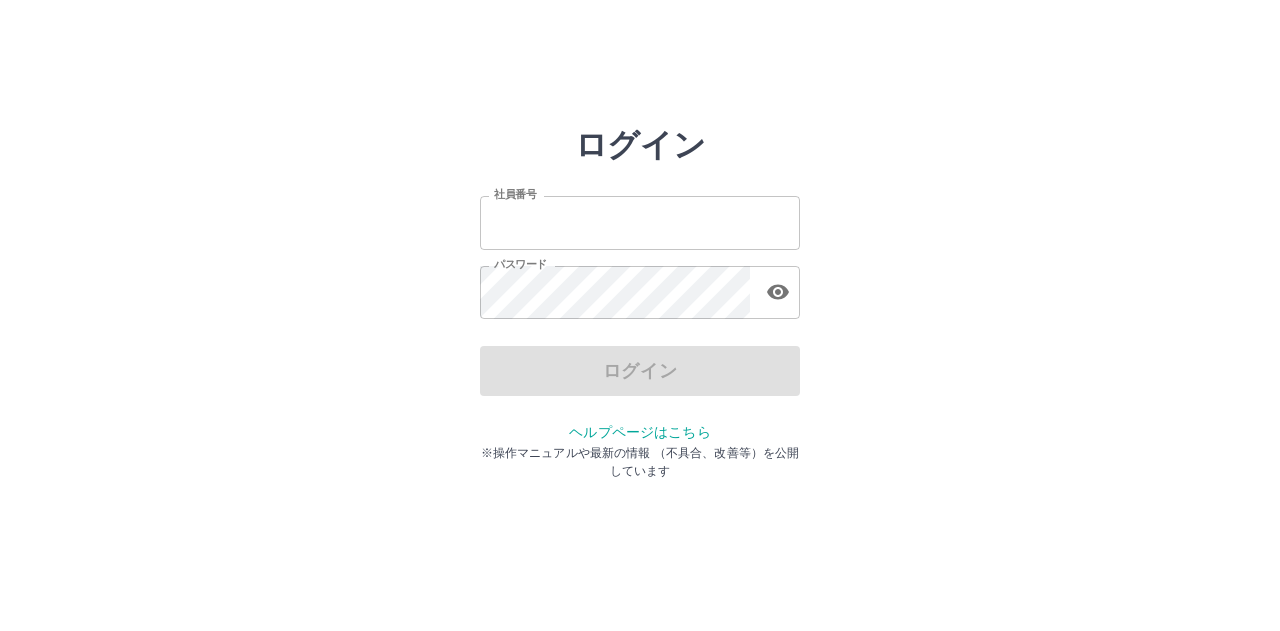 scroll, scrollTop: 0, scrollLeft: 0, axis: both 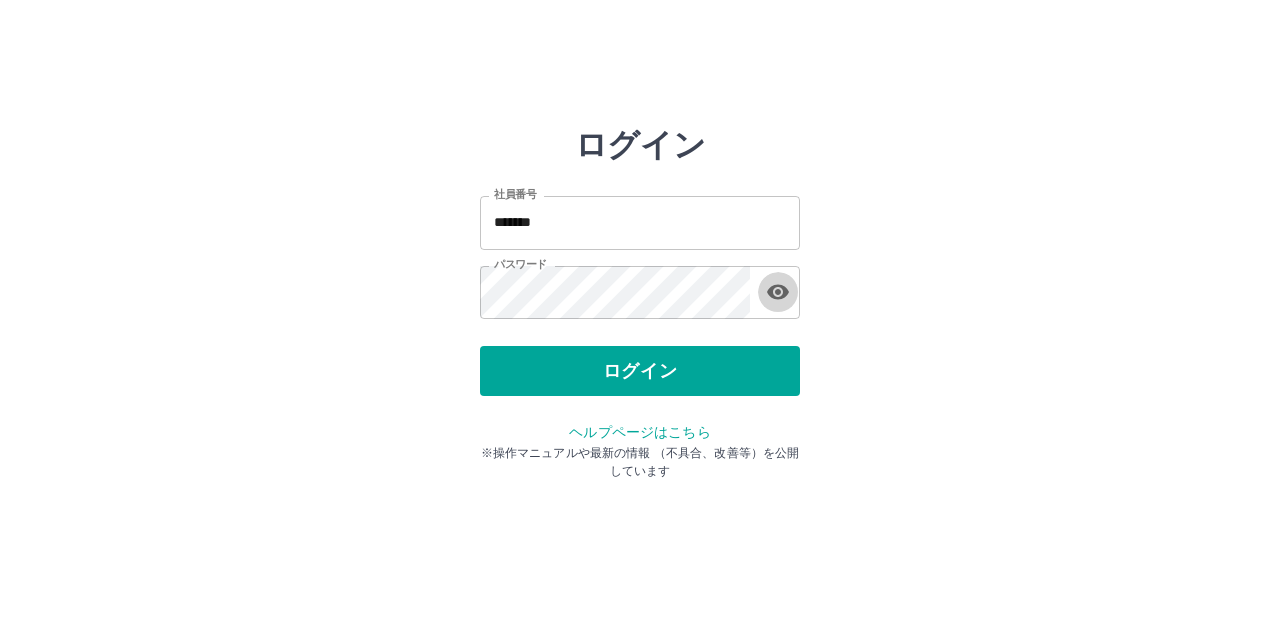 click 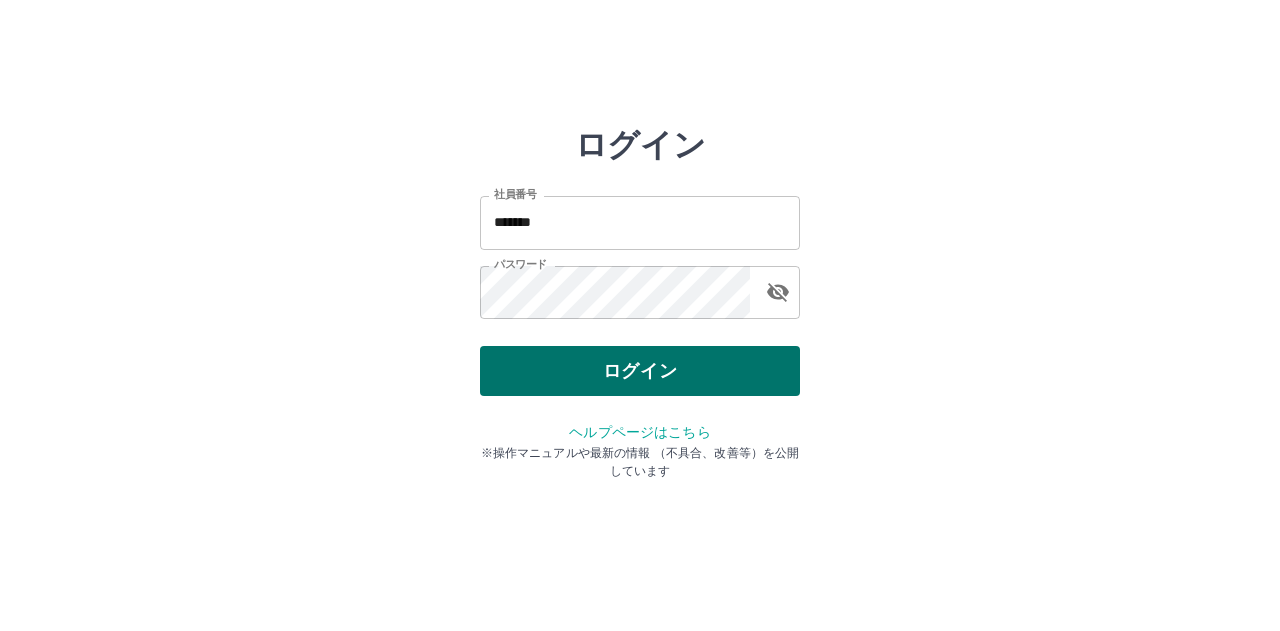 click on "ログイン" at bounding box center (640, 371) 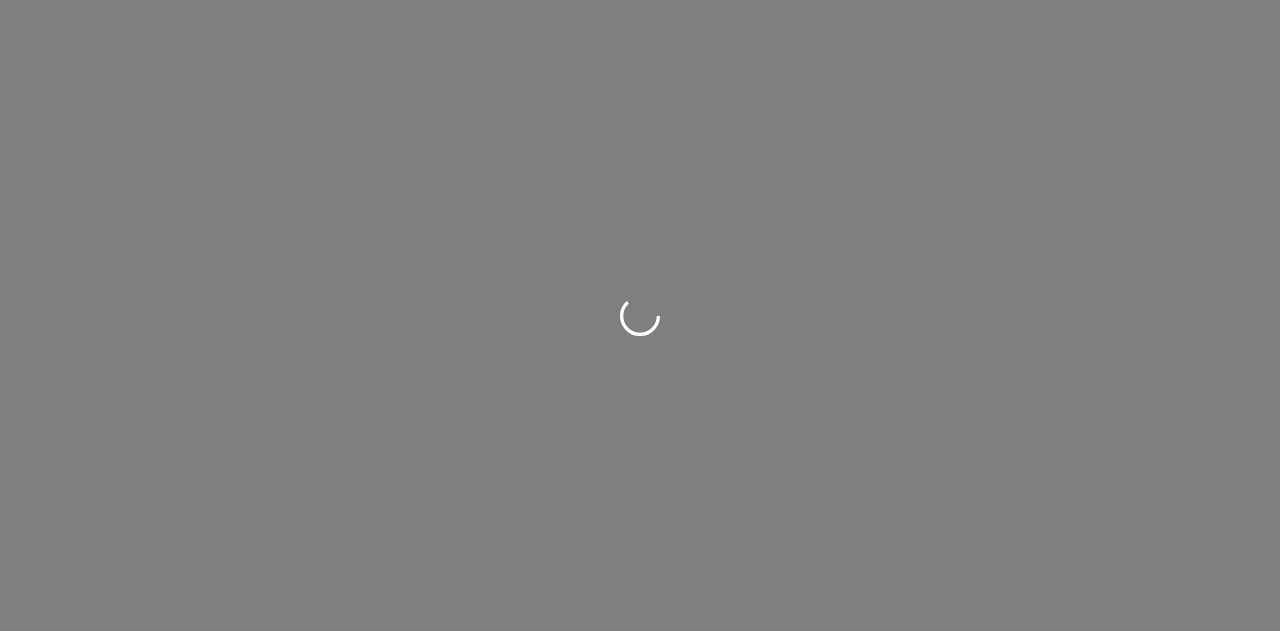 scroll, scrollTop: 0, scrollLeft: 0, axis: both 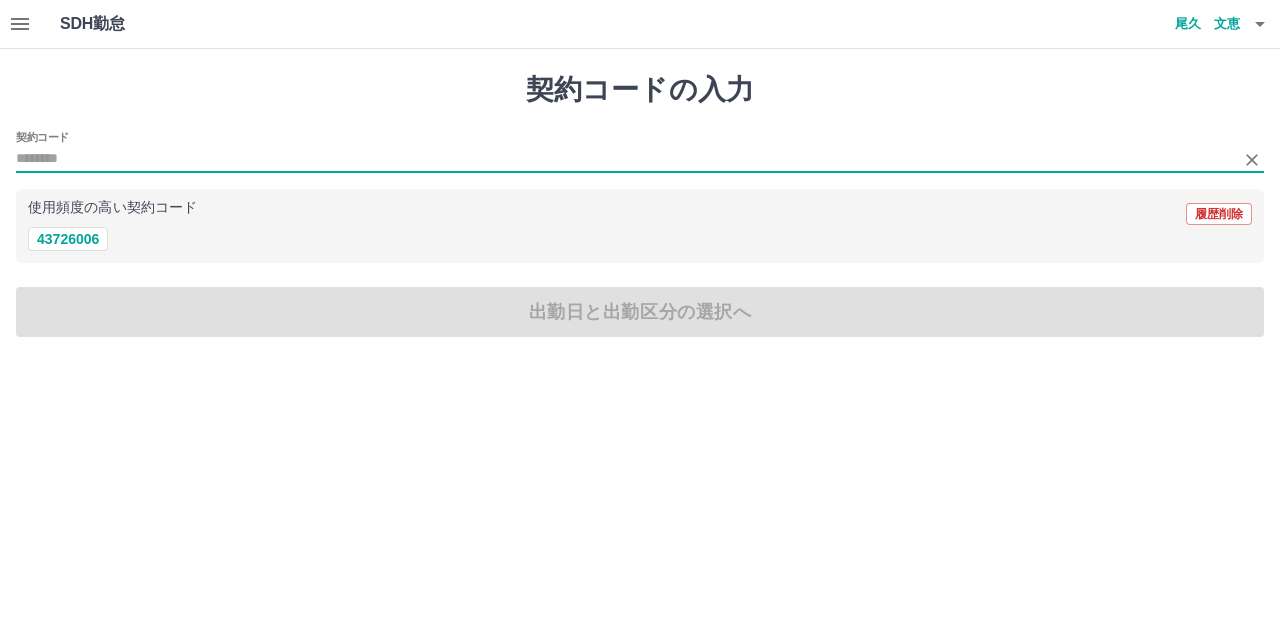 click on "契約コード" at bounding box center (625, 159) 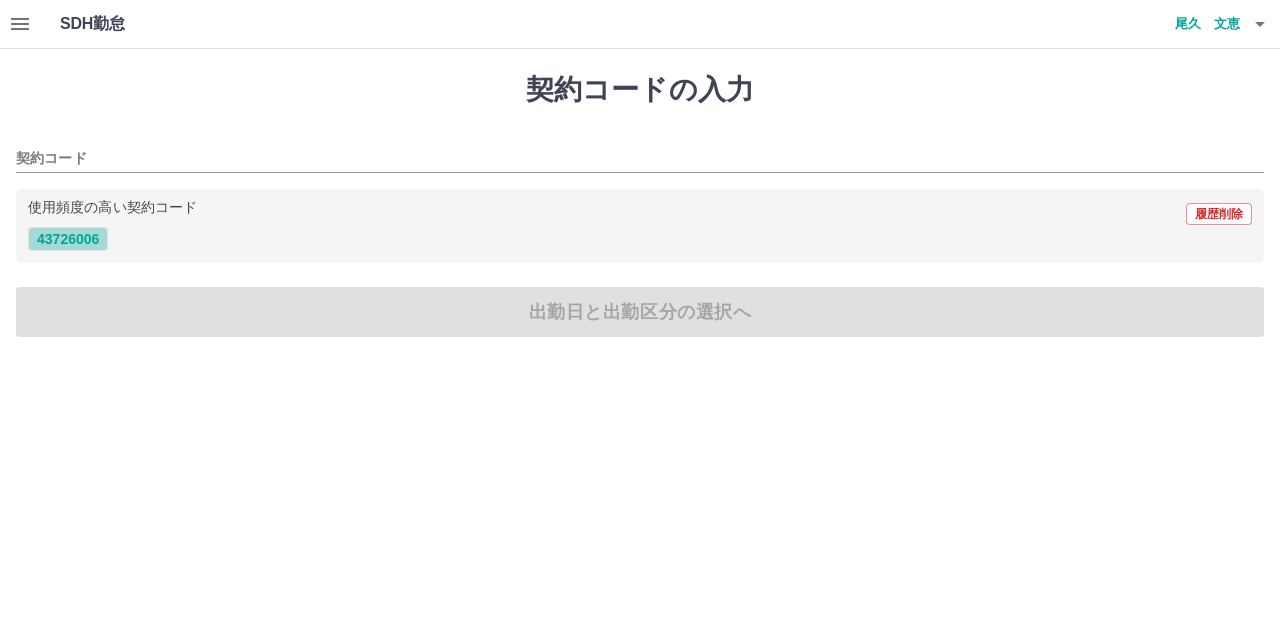 click on "43726006" at bounding box center [68, 239] 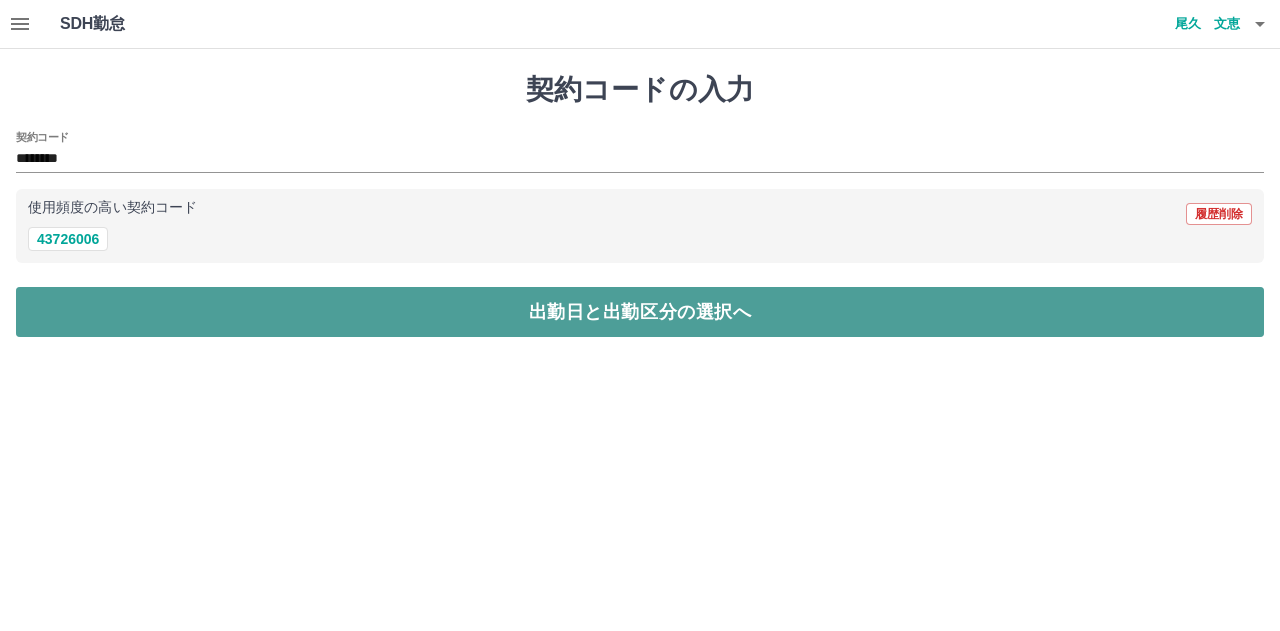 click on "出勤日と出勤区分の選択へ" at bounding box center (640, 312) 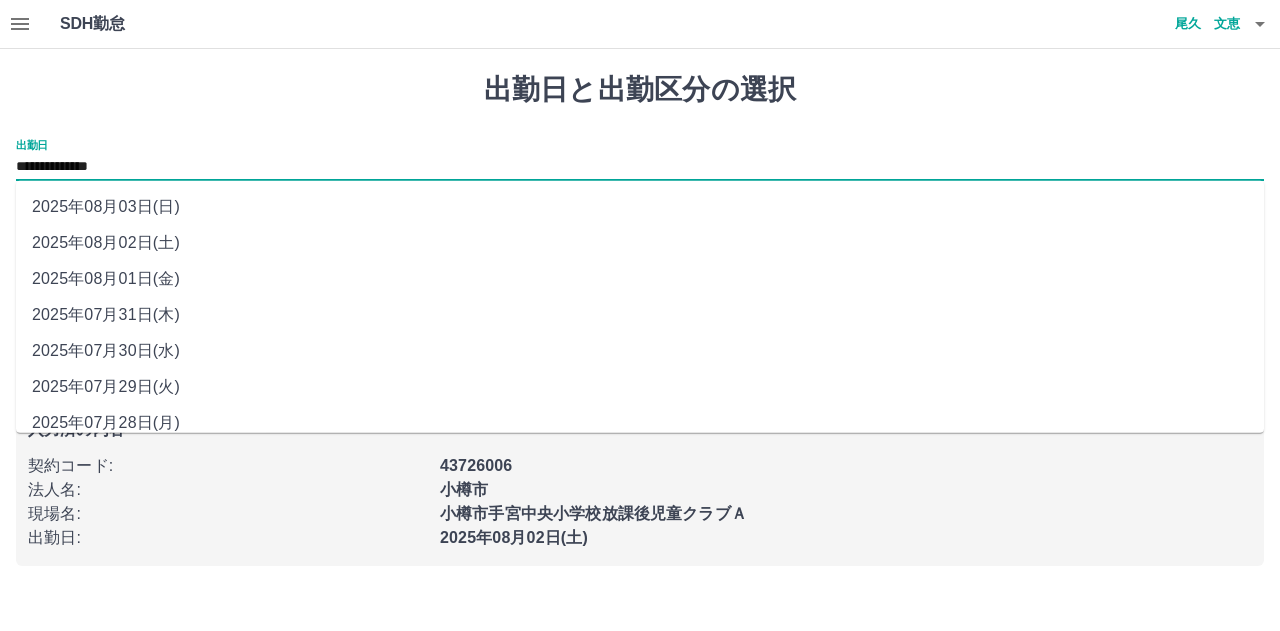 click on "**********" at bounding box center [640, 167] 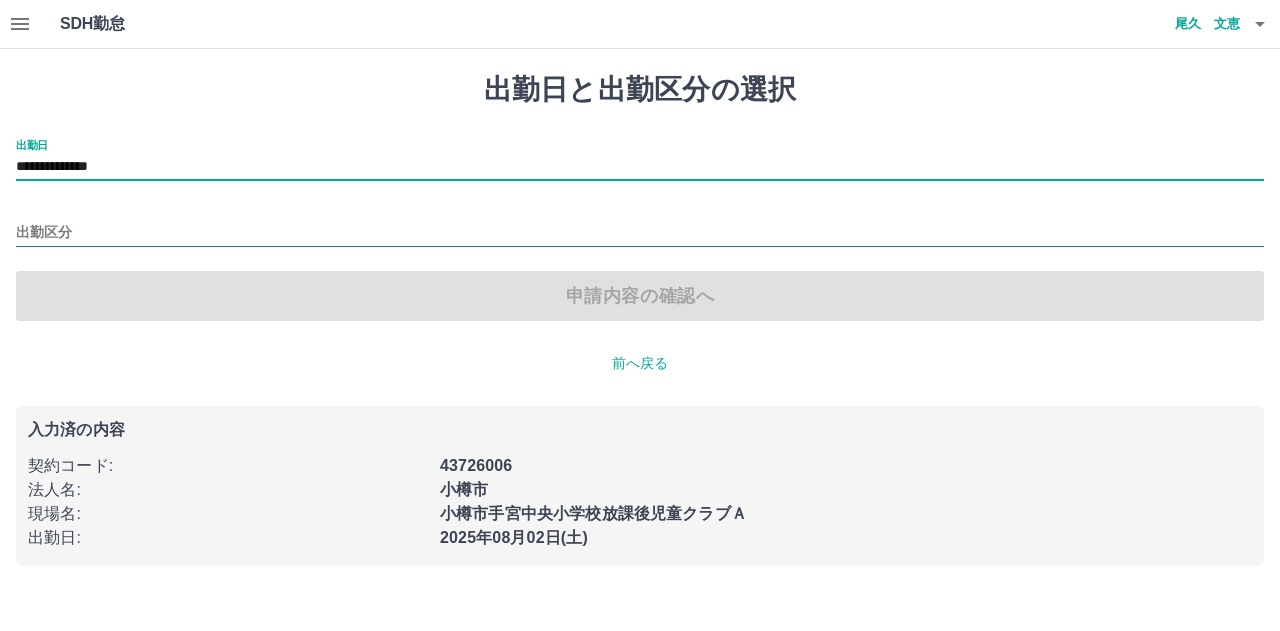 click on "出勤区分" at bounding box center [640, 233] 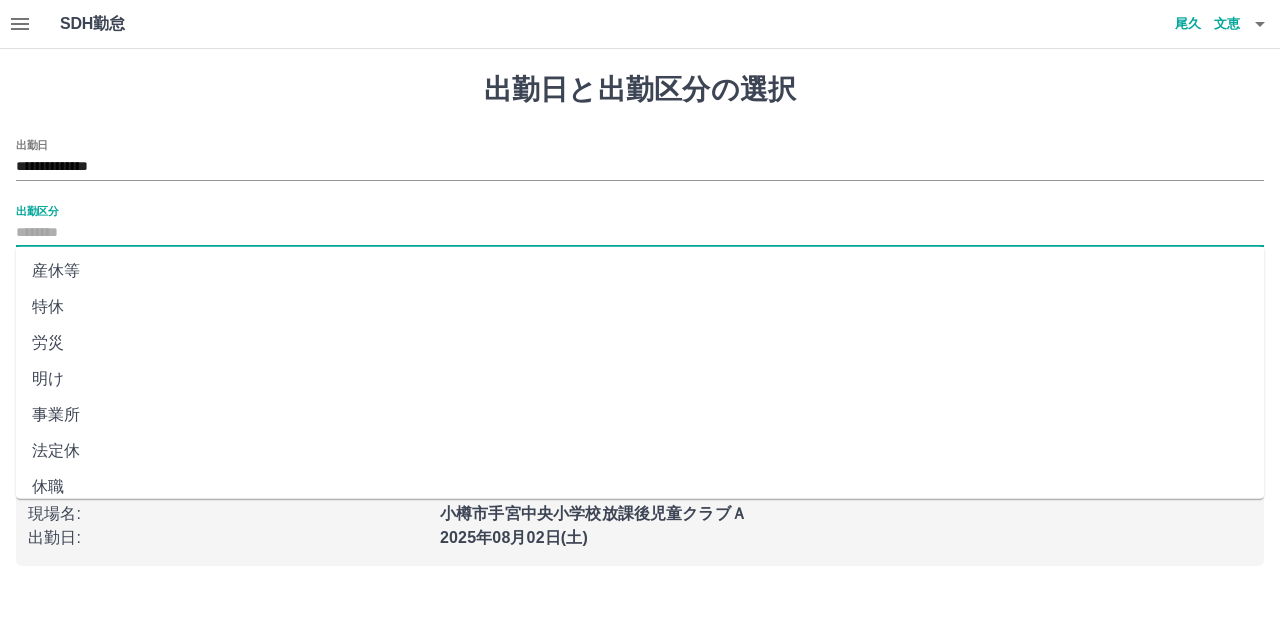 scroll, scrollTop: 411, scrollLeft: 0, axis: vertical 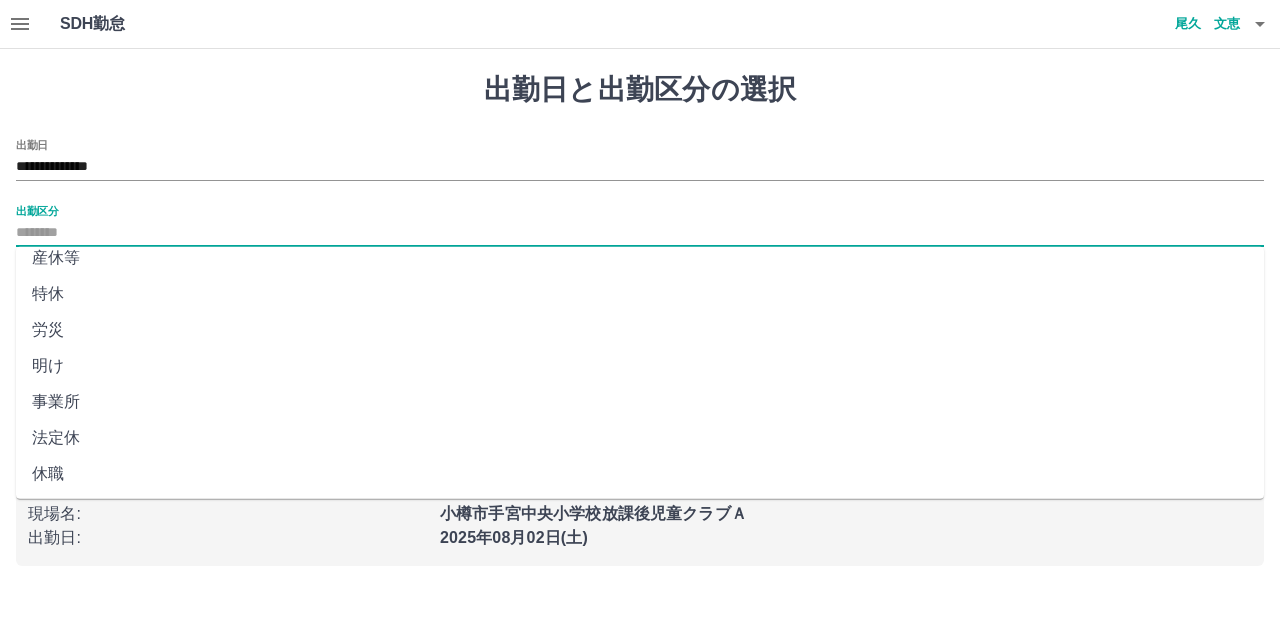 click on "法定休" at bounding box center [640, 438] 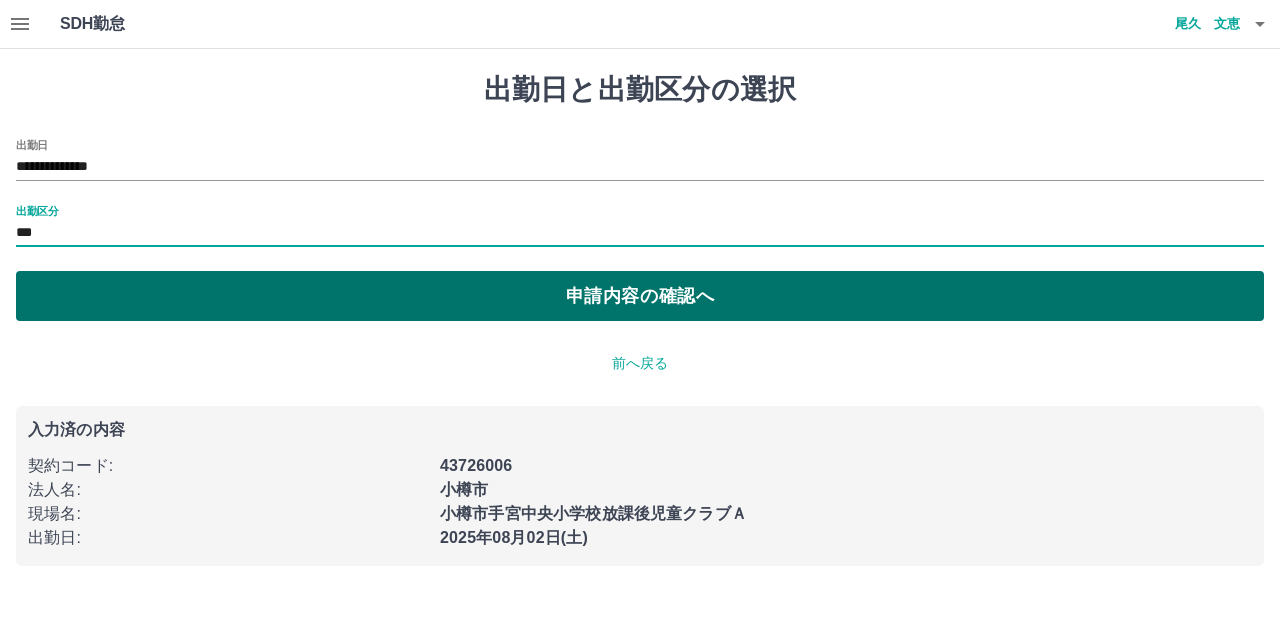 click on "申請内容の確認へ" at bounding box center (640, 296) 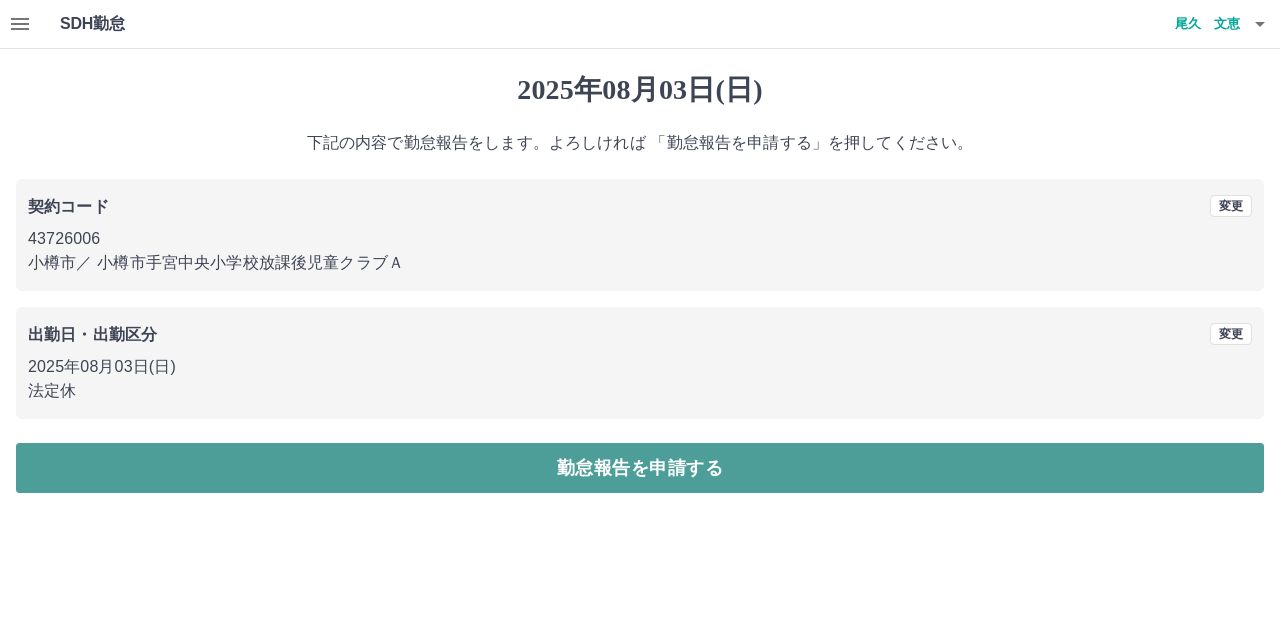 click on "勤怠報告を申請する" at bounding box center (640, 468) 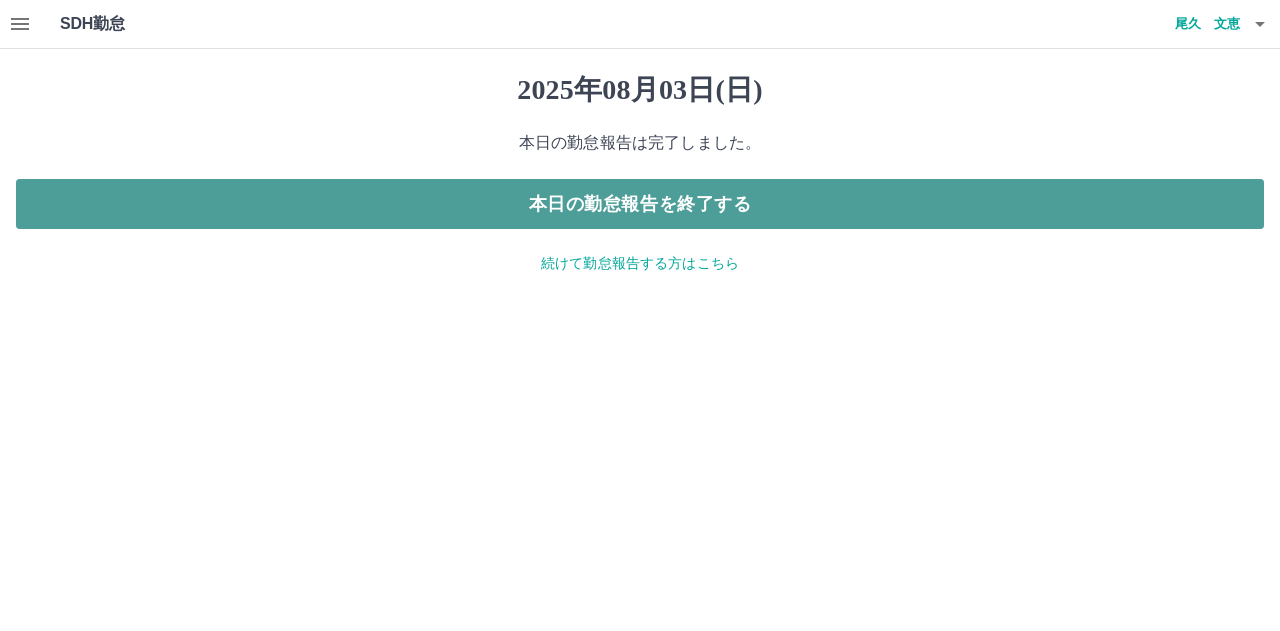 click on "本日の勤怠報告を終了する" at bounding box center (640, 204) 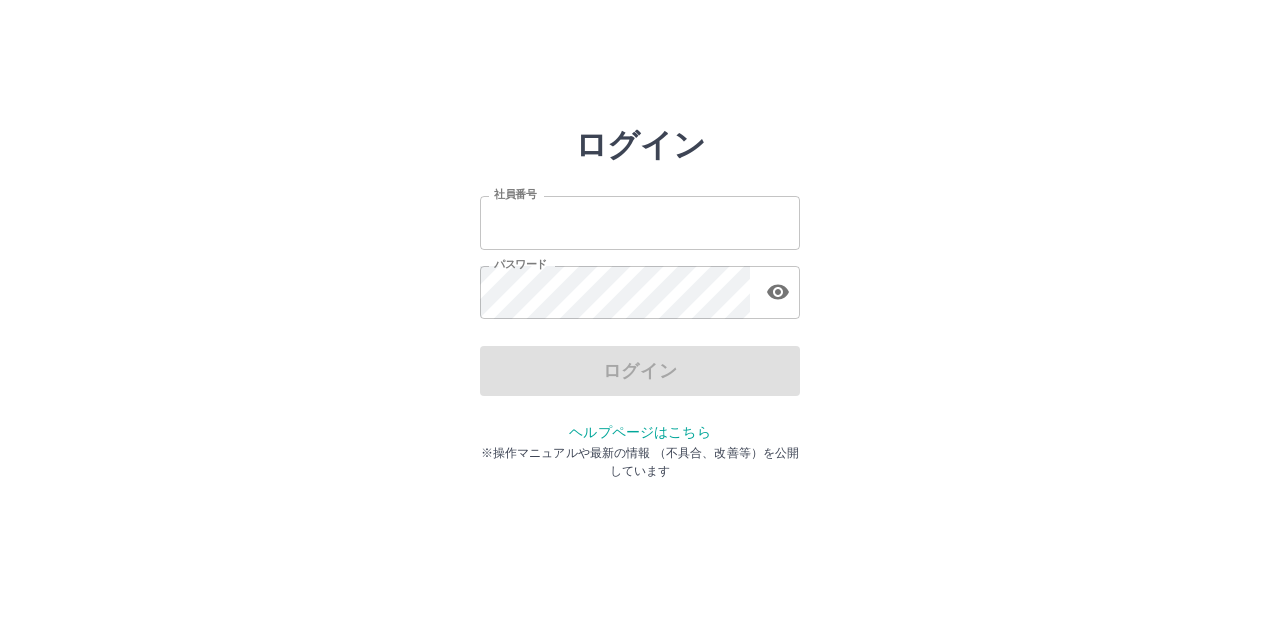 scroll, scrollTop: 0, scrollLeft: 0, axis: both 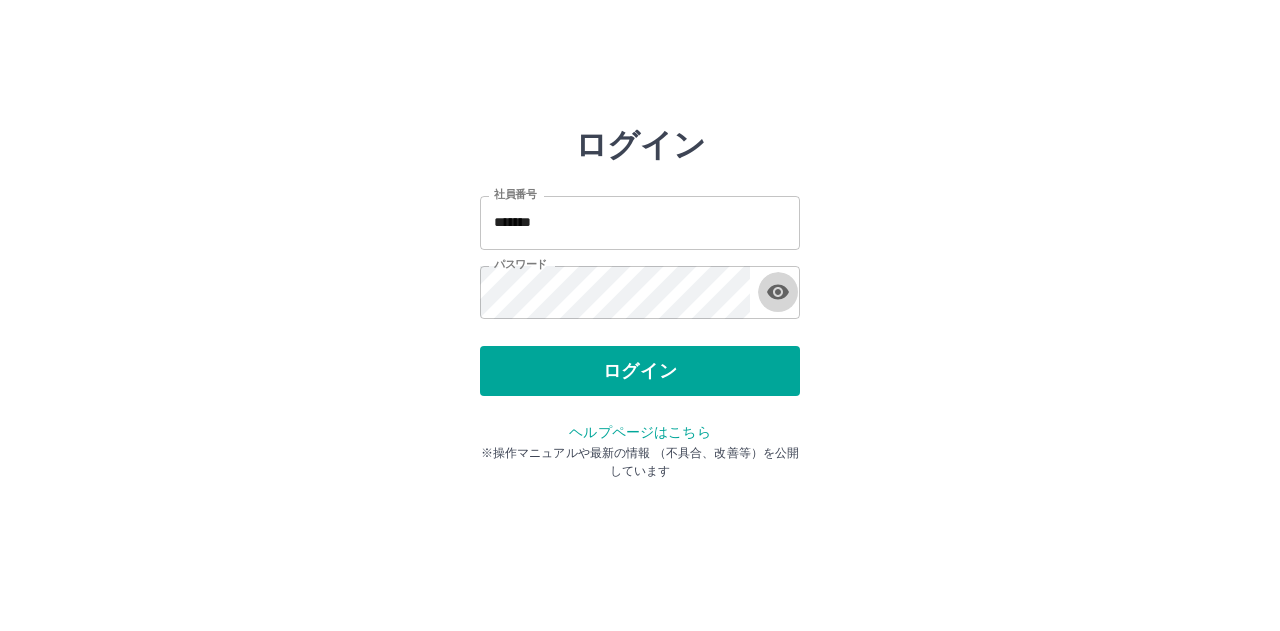 click 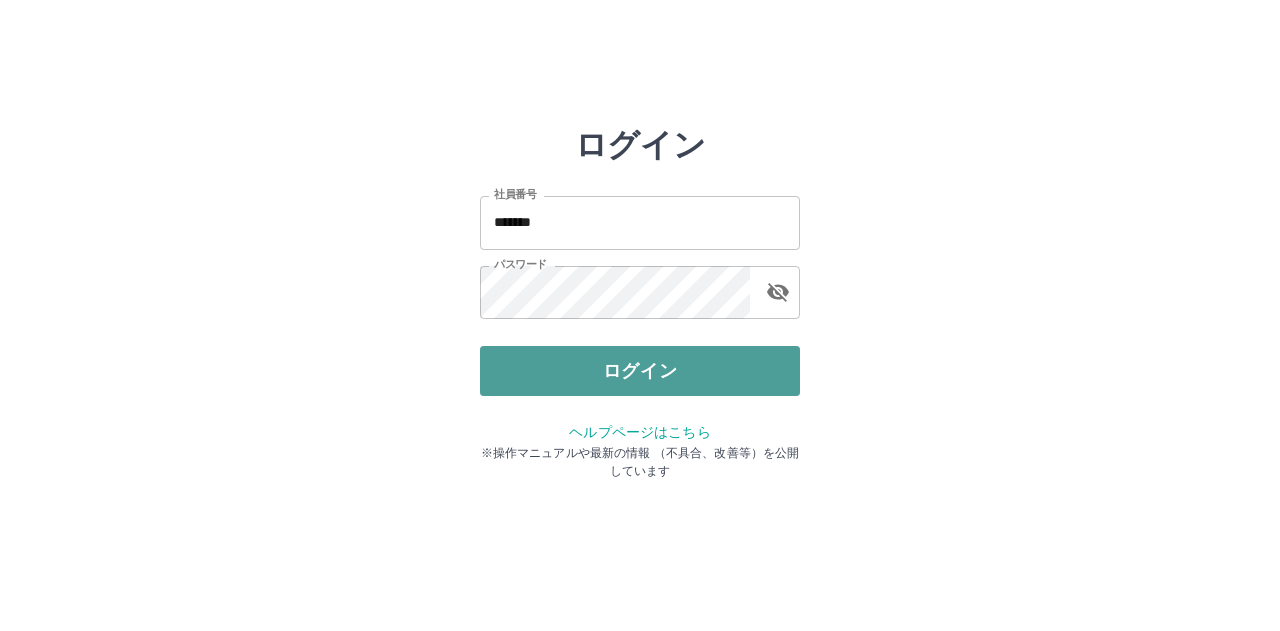 click on "ログイン" at bounding box center [640, 371] 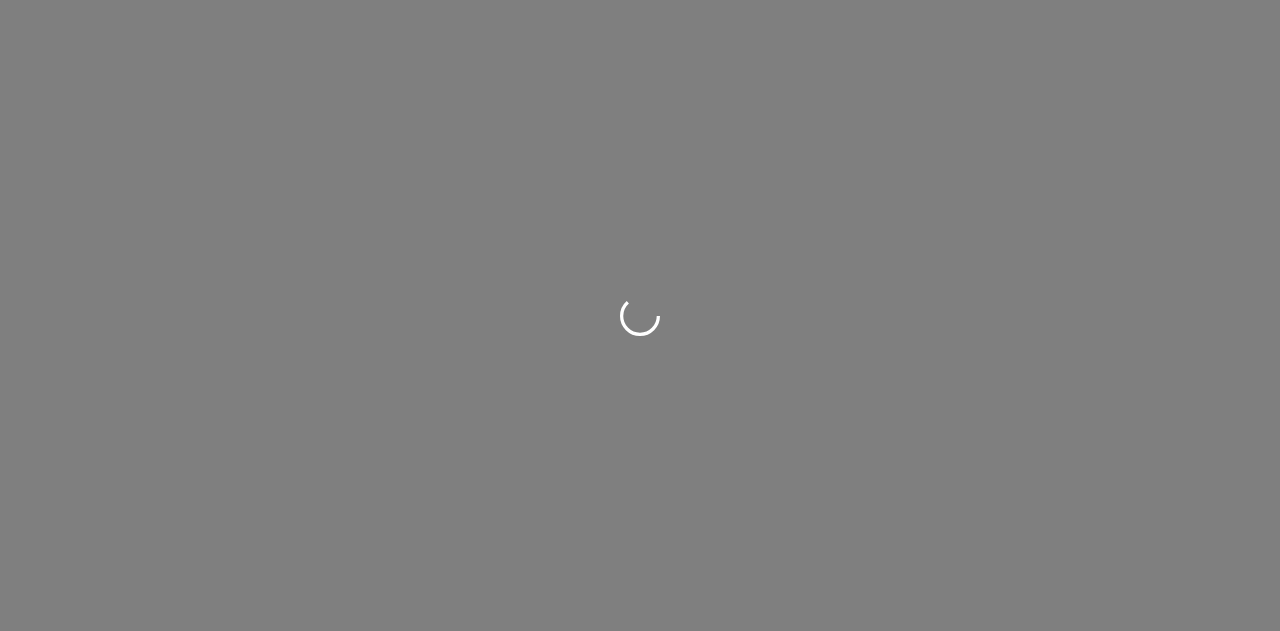 scroll, scrollTop: 0, scrollLeft: 0, axis: both 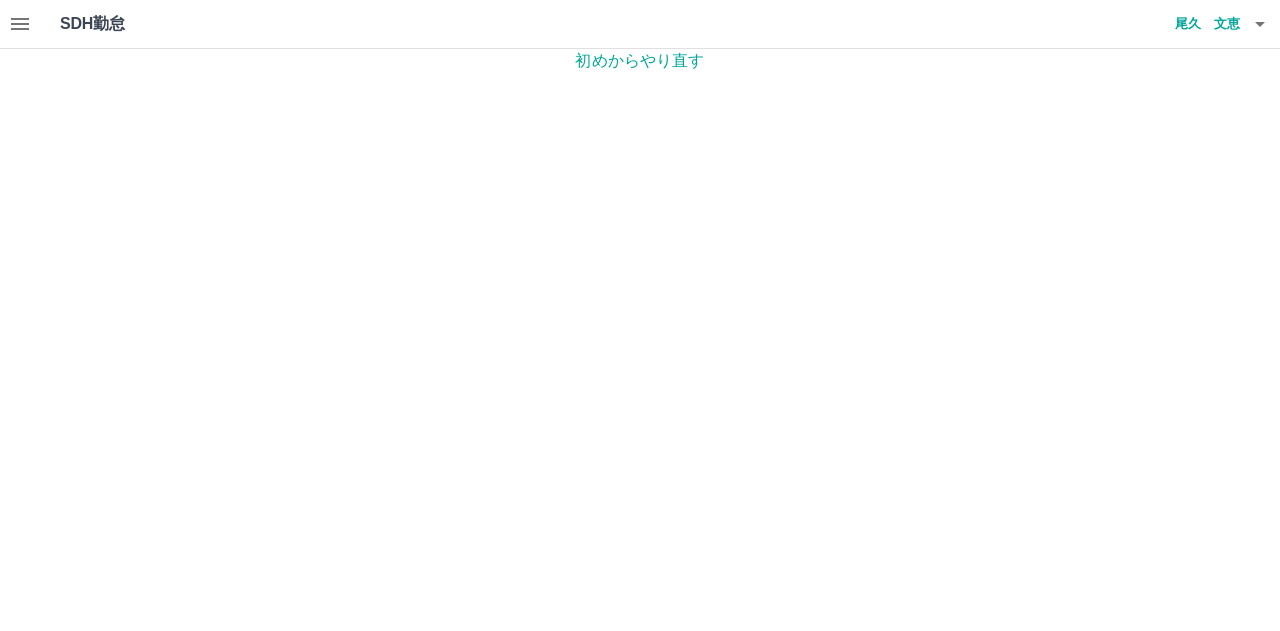 click 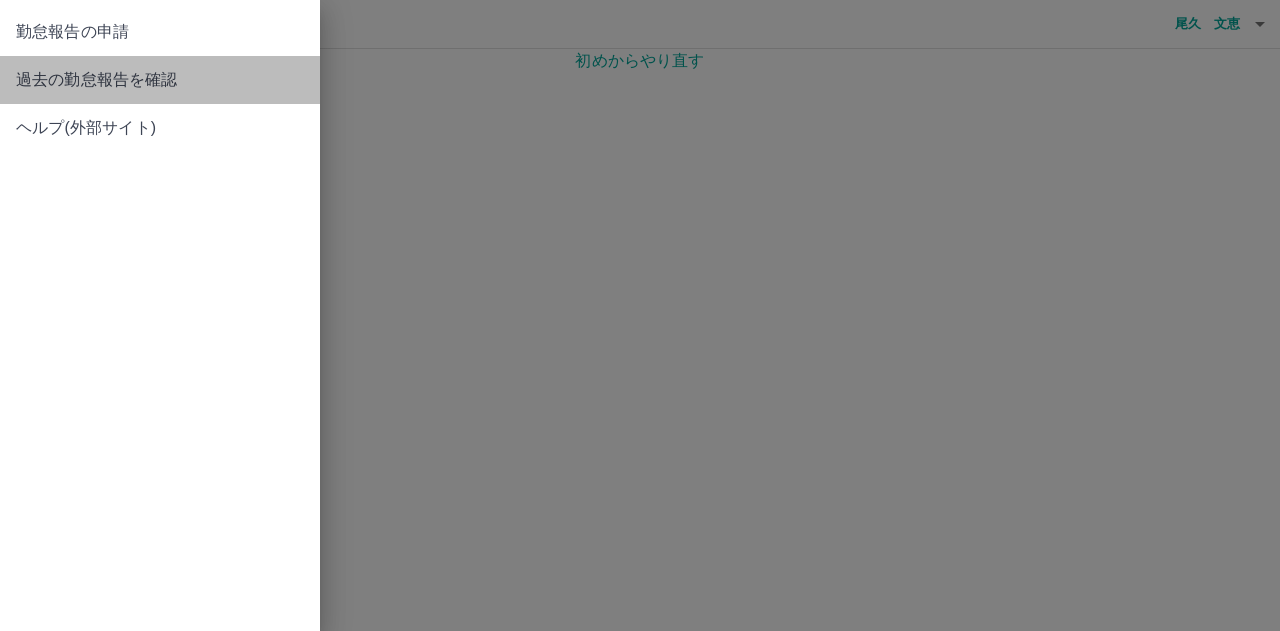 click on "過去の勤怠報告を確認" at bounding box center (160, 80) 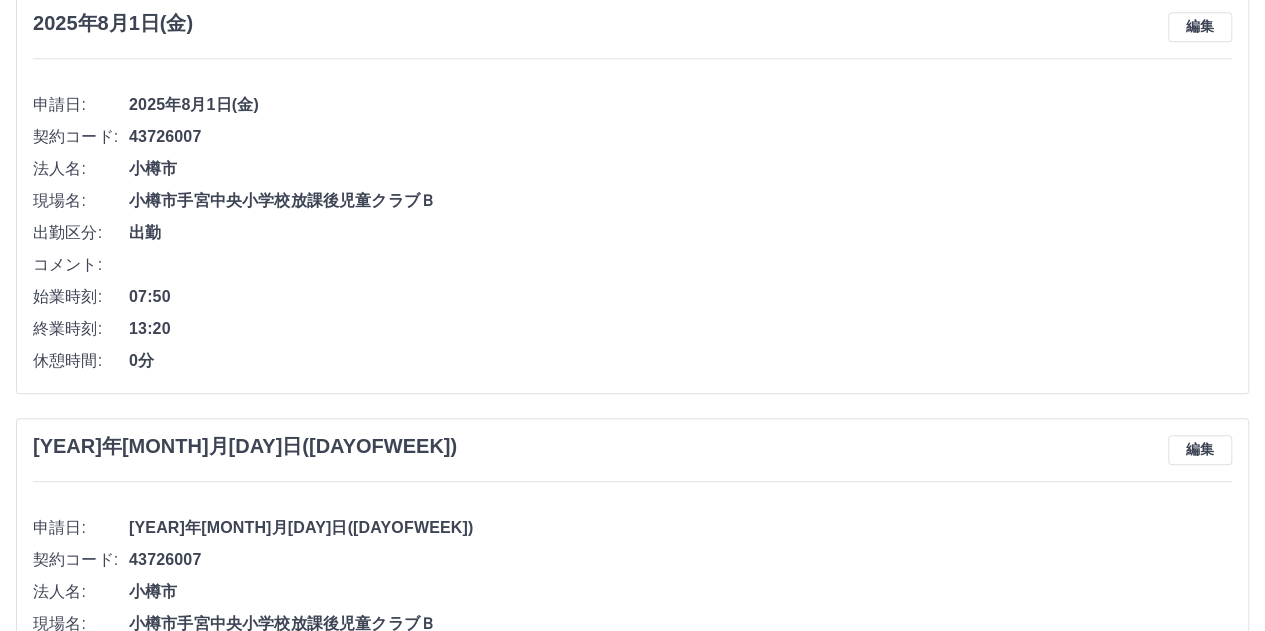 scroll, scrollTop: 900, scrollLeft: 0, axis: vertical 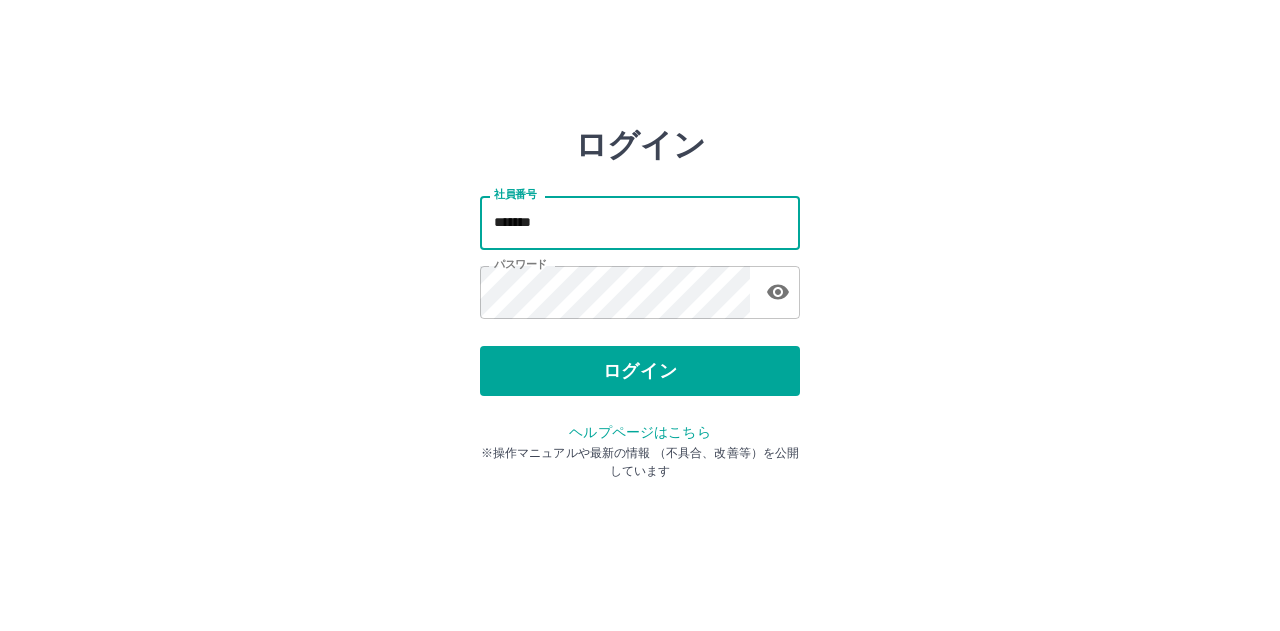 click on "*******" at bounding box center [640, 222] 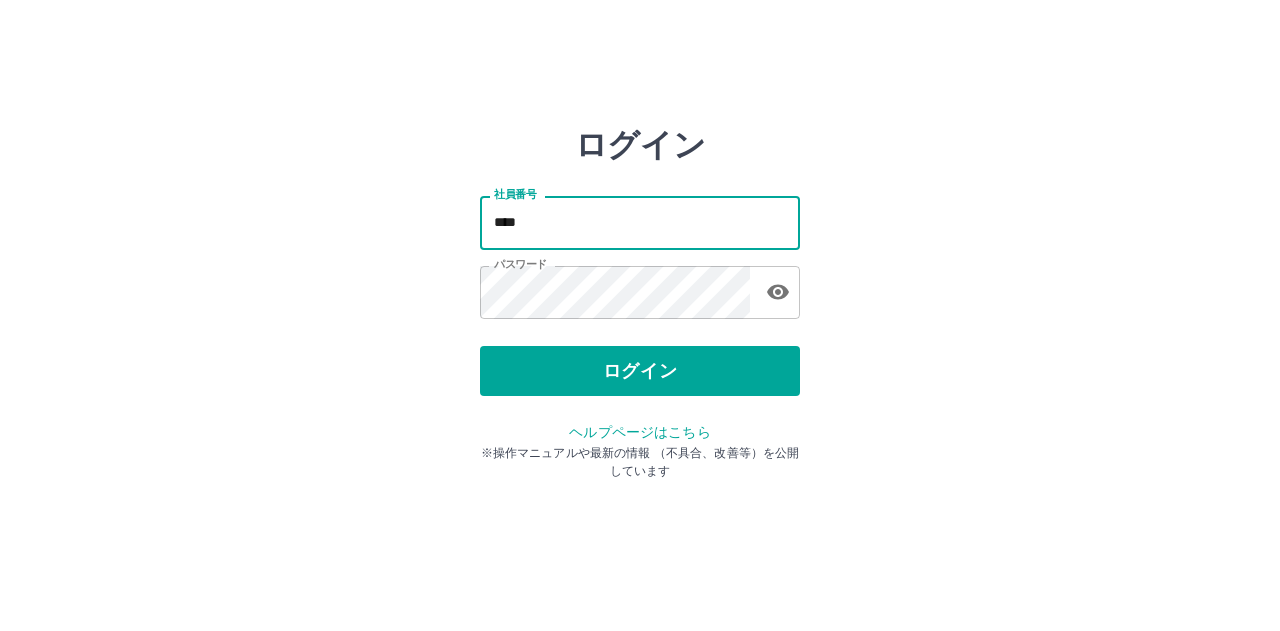 type on "*******" 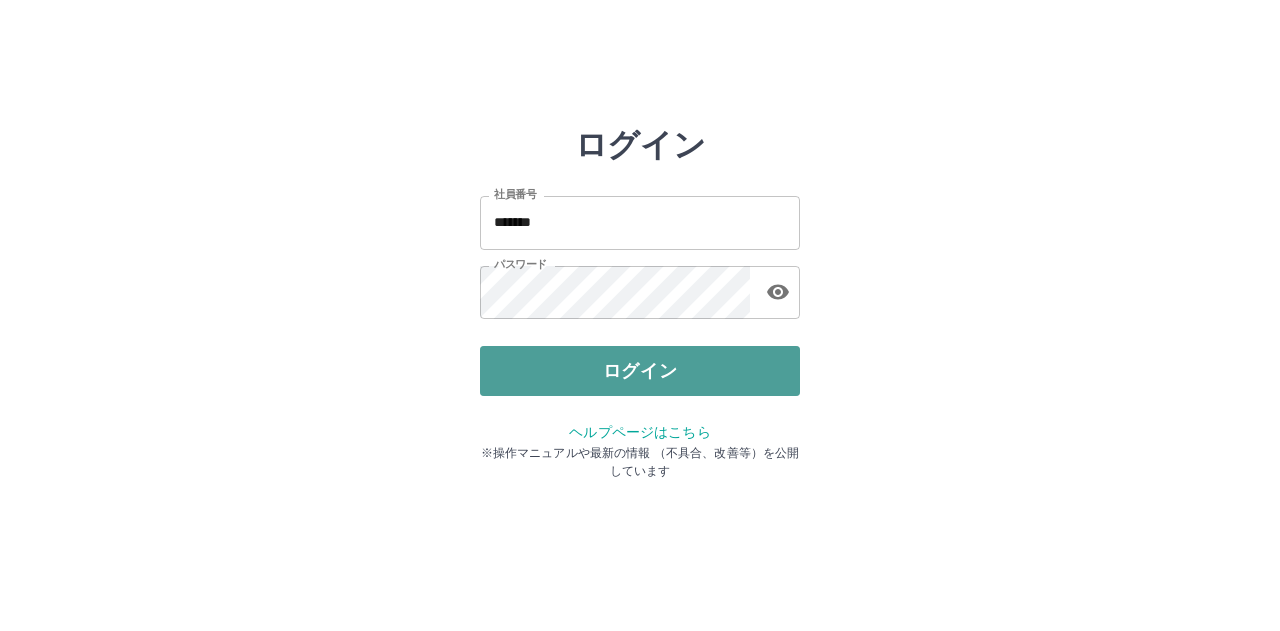 click on "ログイン" at bounding box center [640, 371] 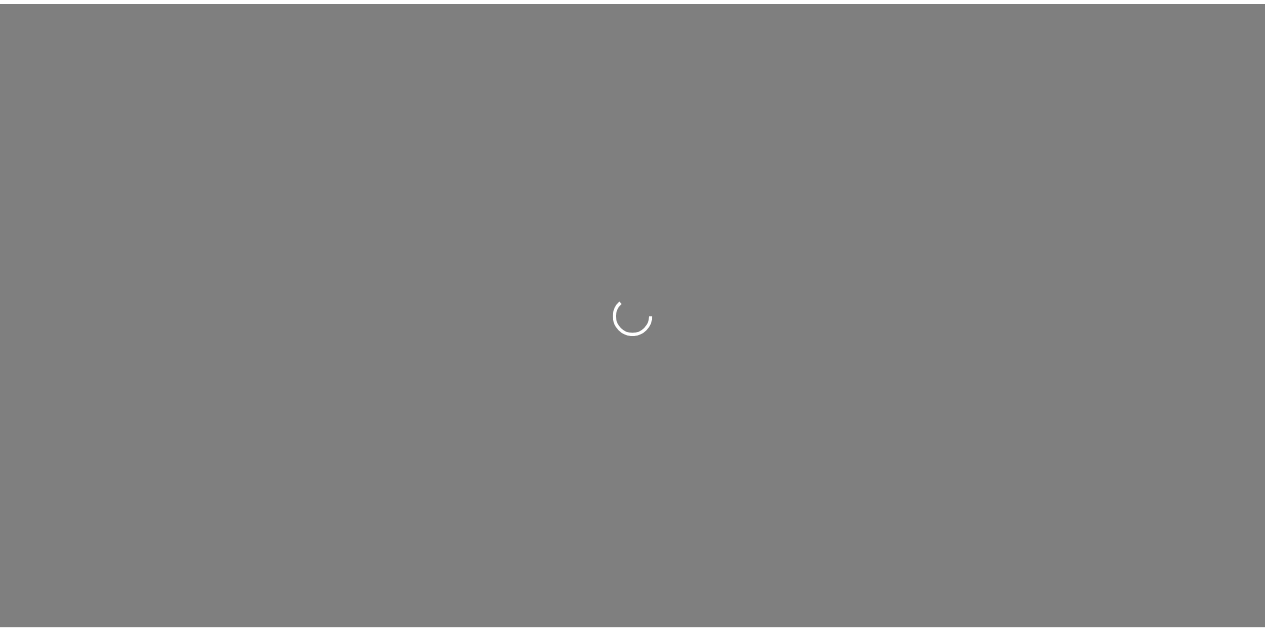 scroll, scrollTop: 0, scrollLeft: 0, axis: both 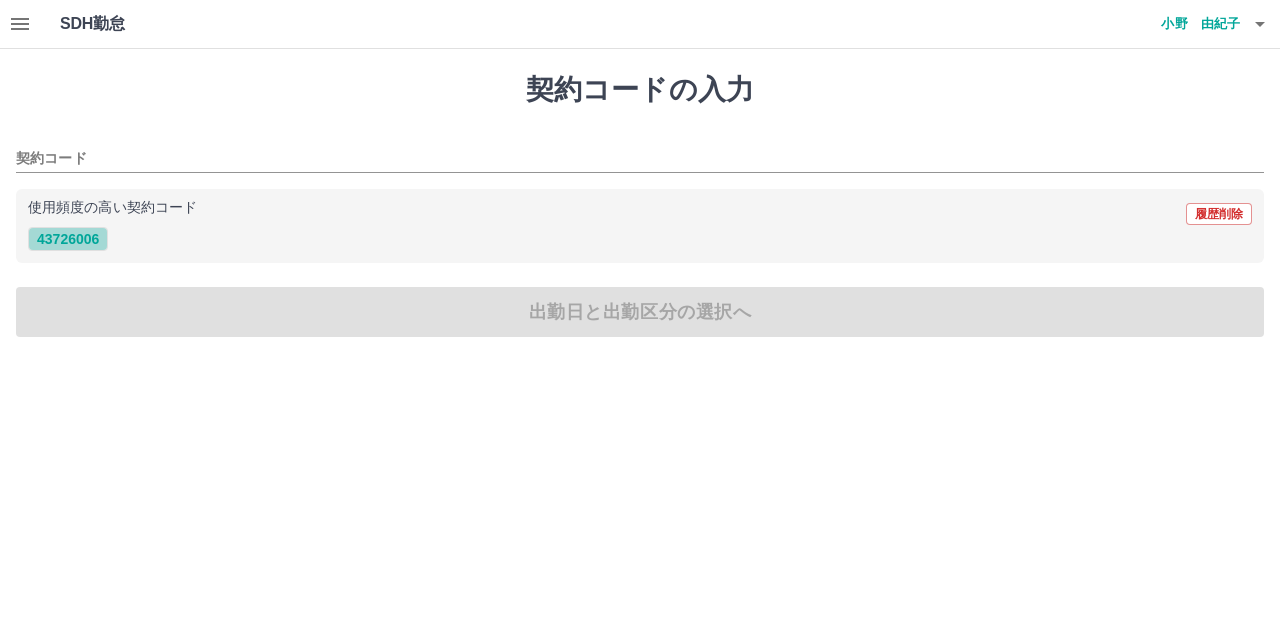 click on "43726006" at bounding box center (68, 239) 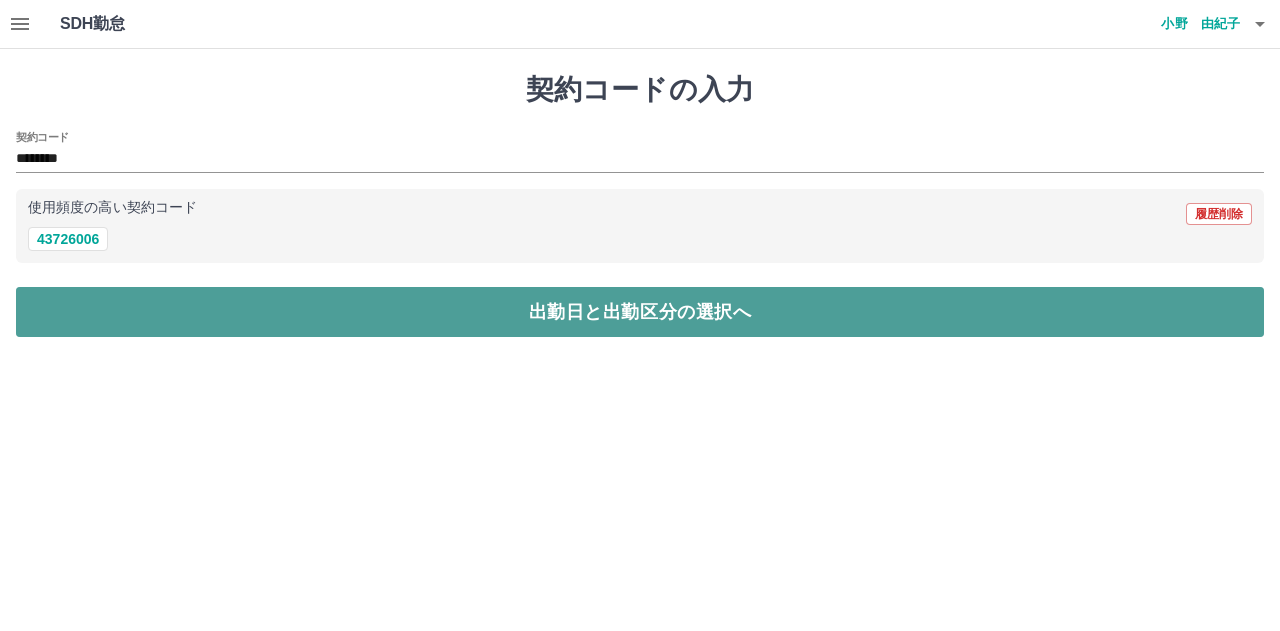 click on "出勤日と出勤区分の選択へ" at bounding box center (640, 312) 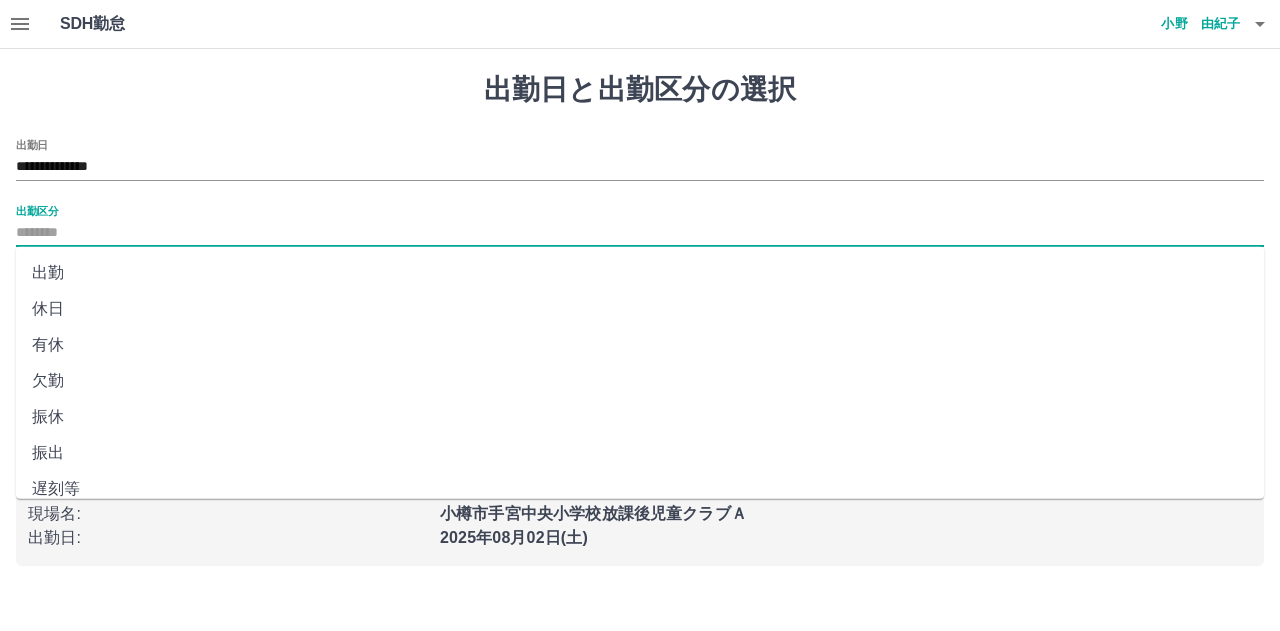 click on "出勤区分" at bounding box center [640, 233] 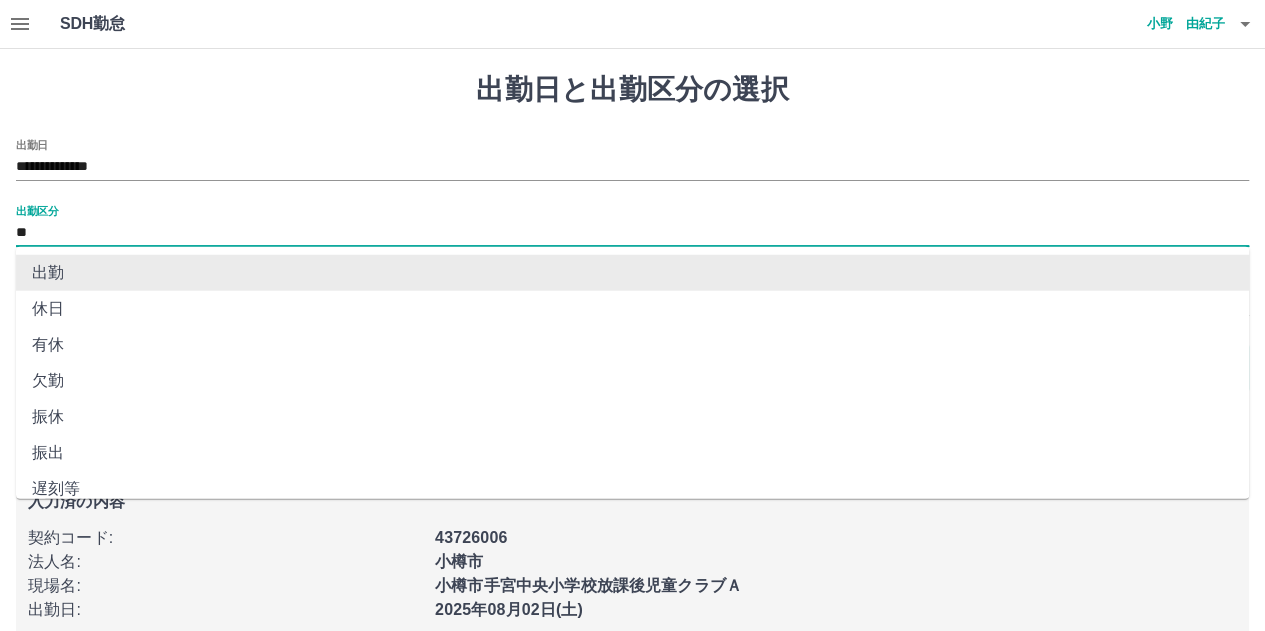click on "**" at bounding box center [632, 233] 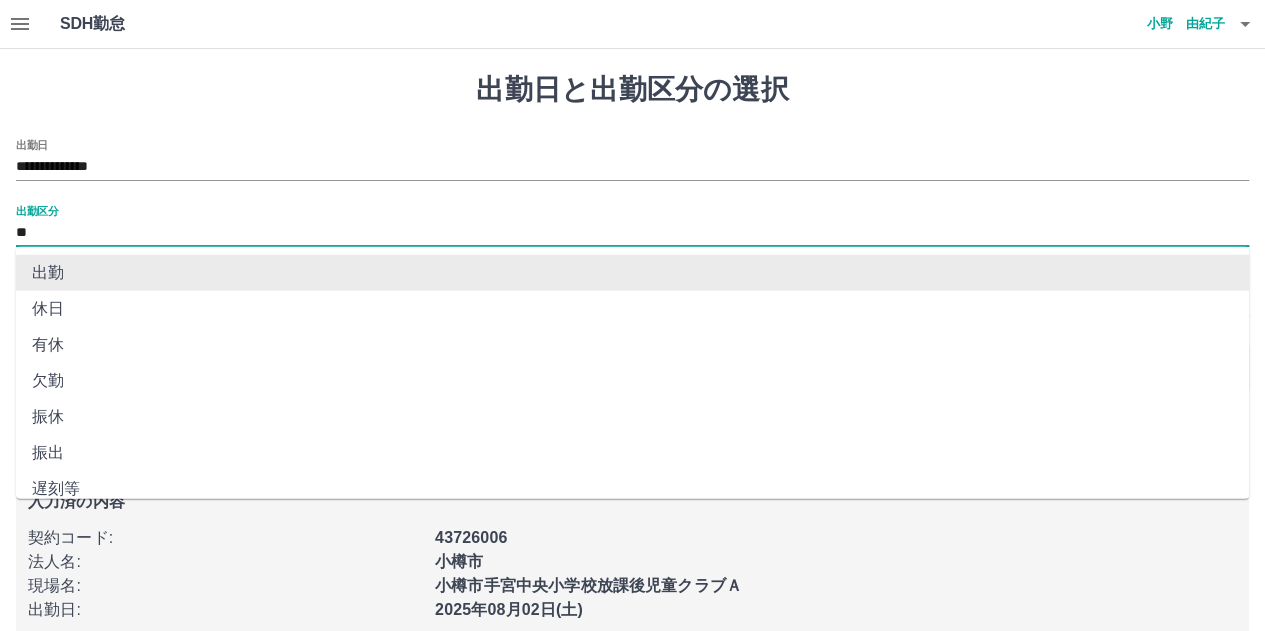 click on "出勤" at bounding box center (632, 273) 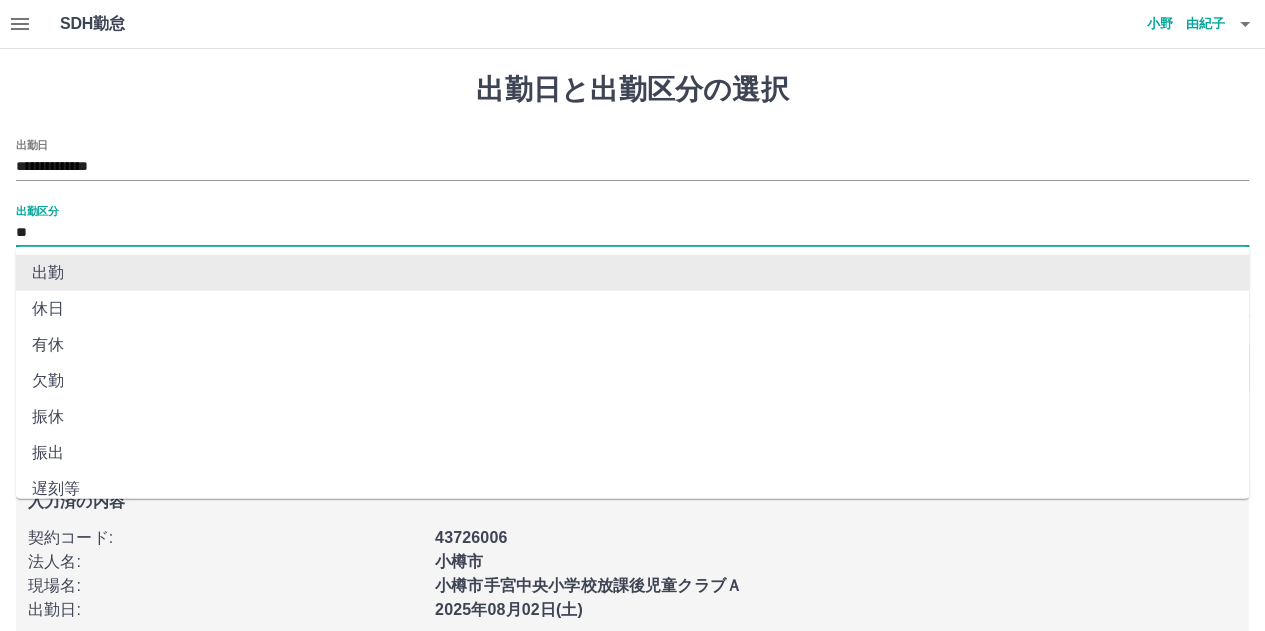 drag, startPoint x: 51, startPoint y: 234, endPoint x: 46, endPoint y: 245, distance: 12.083046 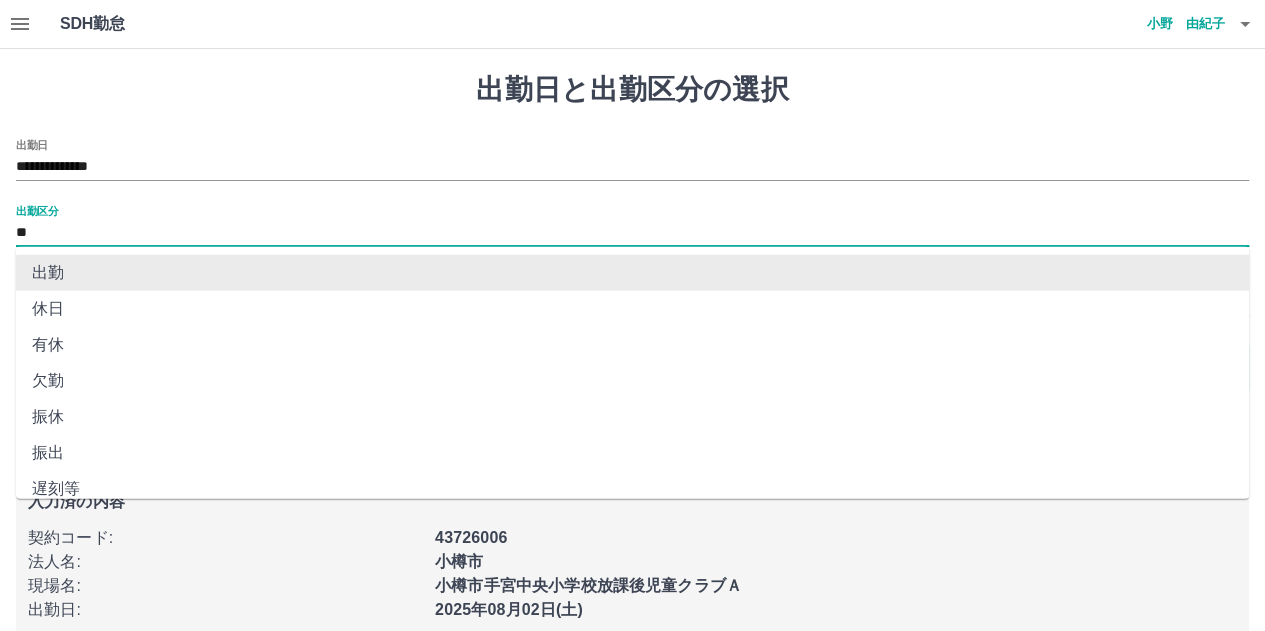click on "出勤" at bounding box center [632, 273] 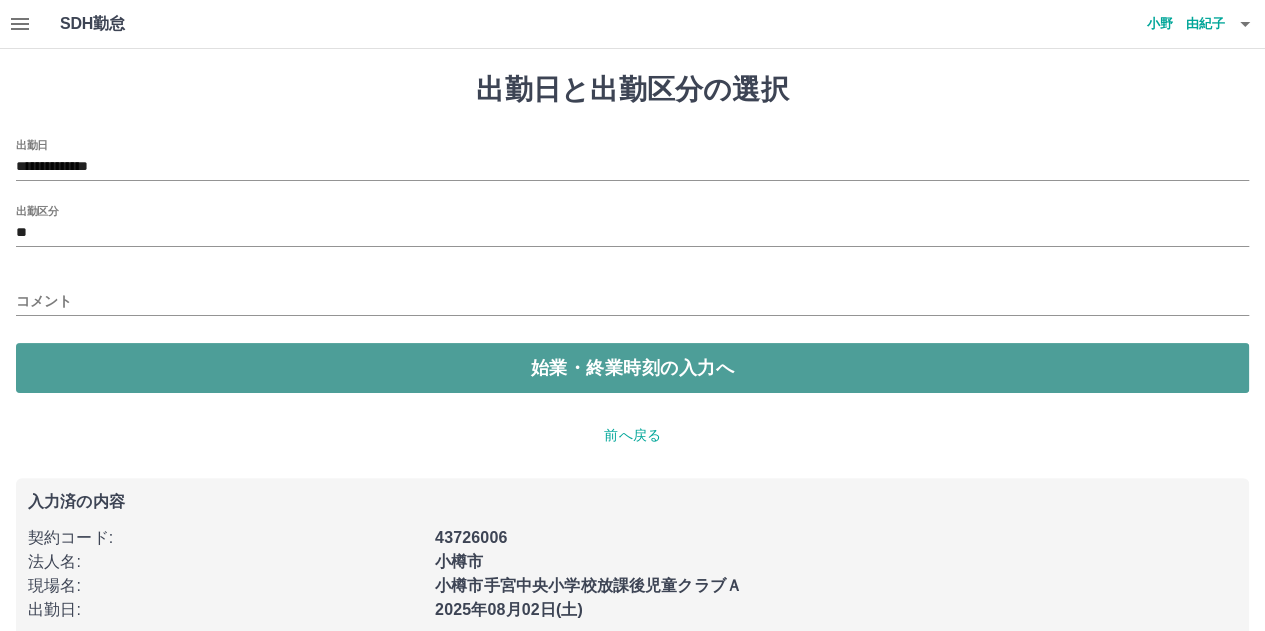 click on "始業・終業時刻の入力へ" at bounding box center (632, 368) 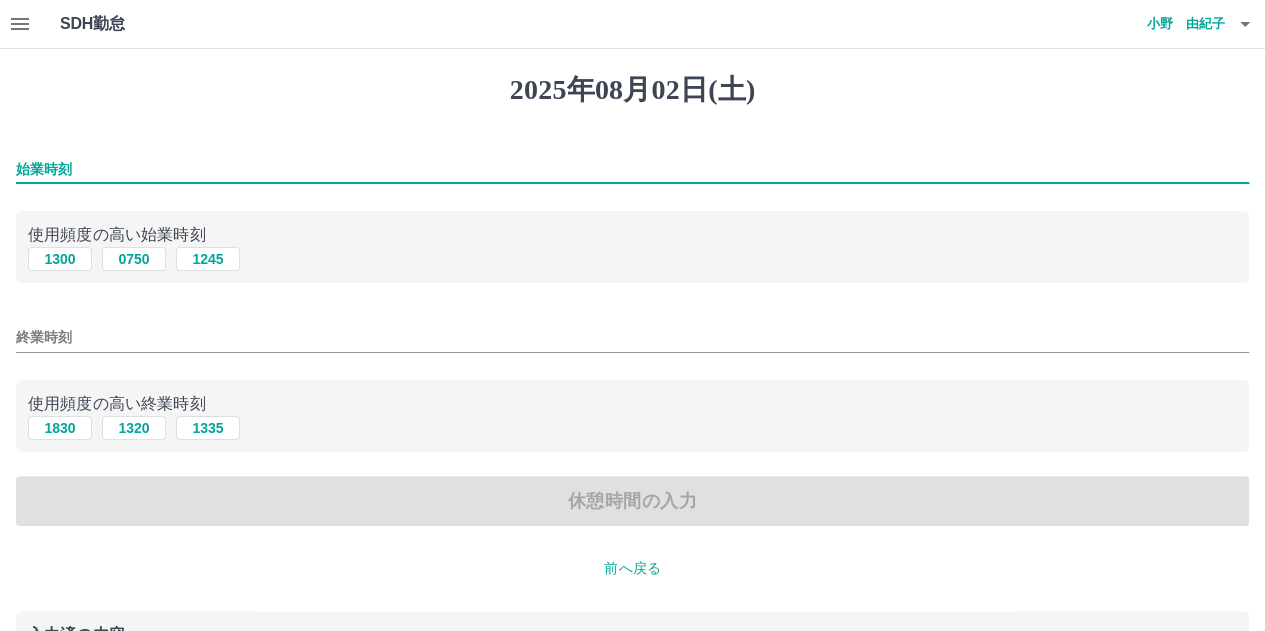 click on "始業時刻" at bounding box center (632, 169) 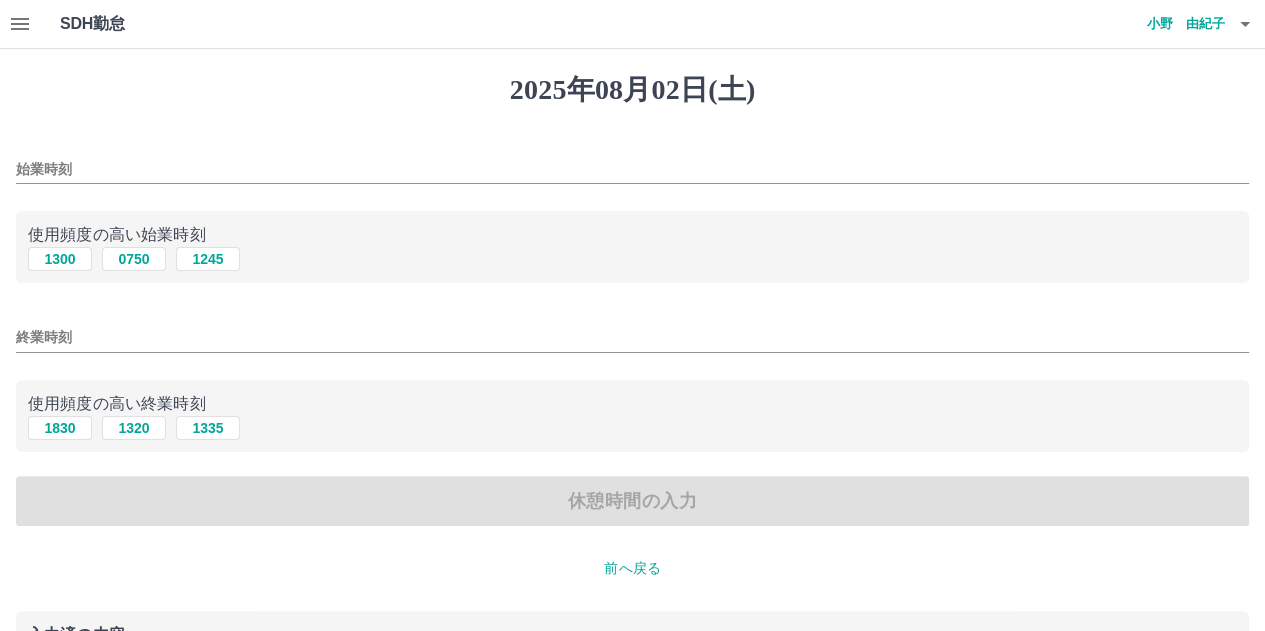 drag, startPoint x: 56, startPoint y: 264, endPoint x: 45, endPoint y: 335, distance: 71.84706 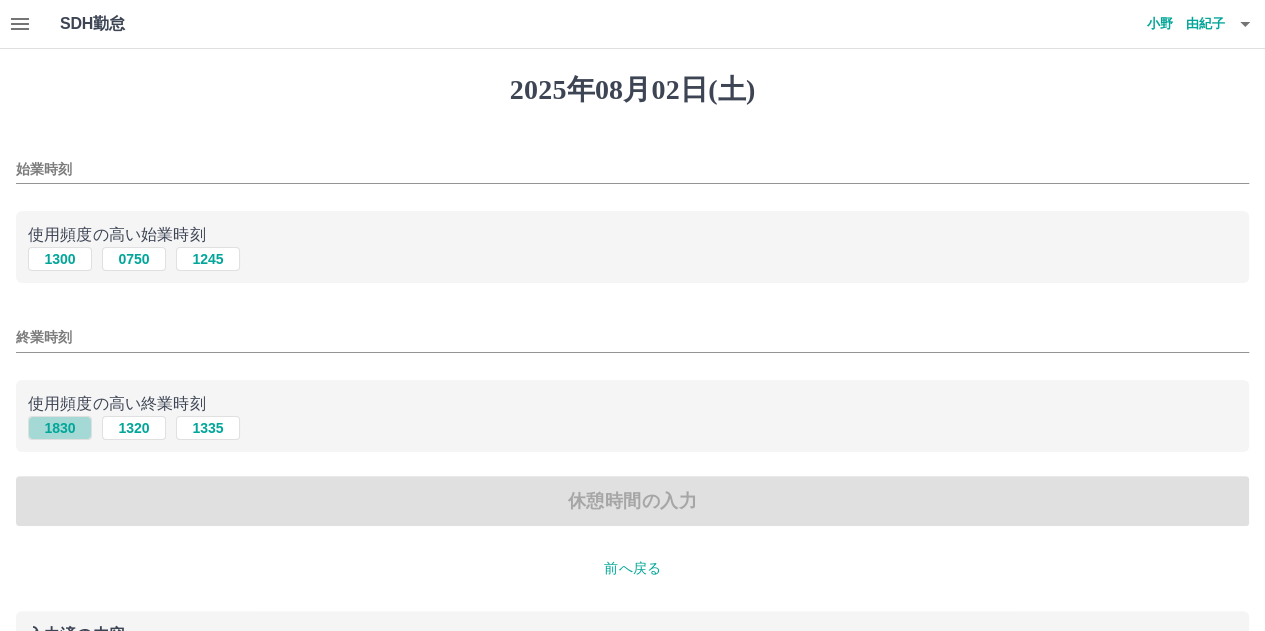 click on "1830" at bounding box center (60, 428) 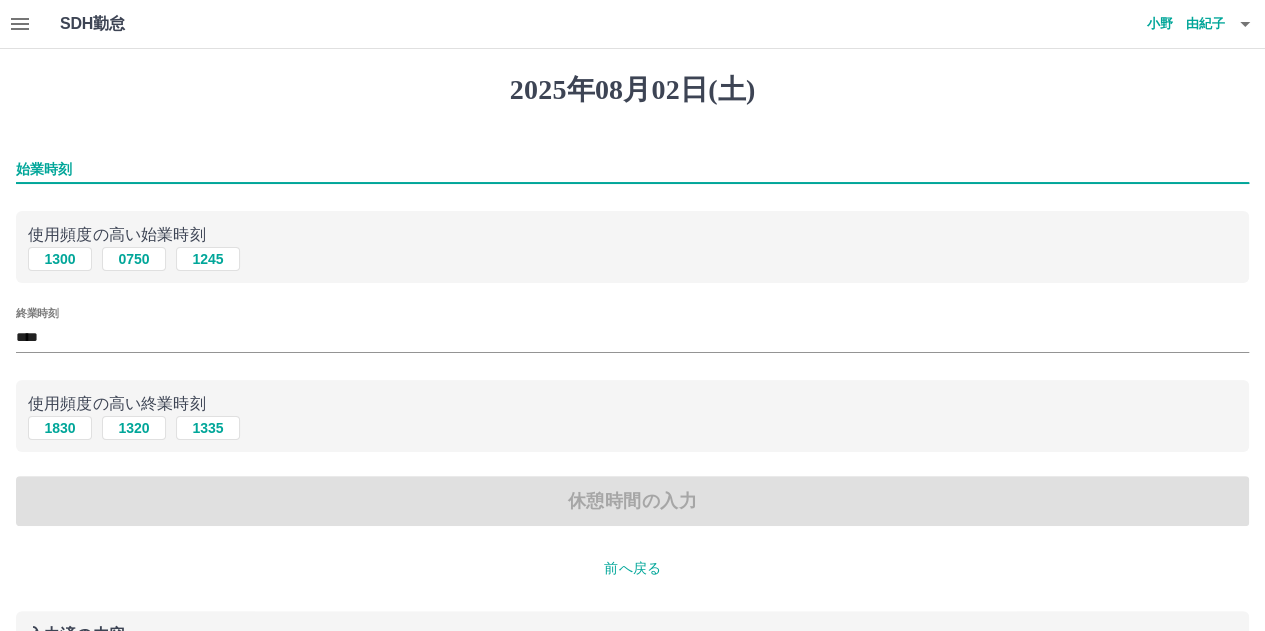 click on "始業時刻" at bounding box center [632, 169] 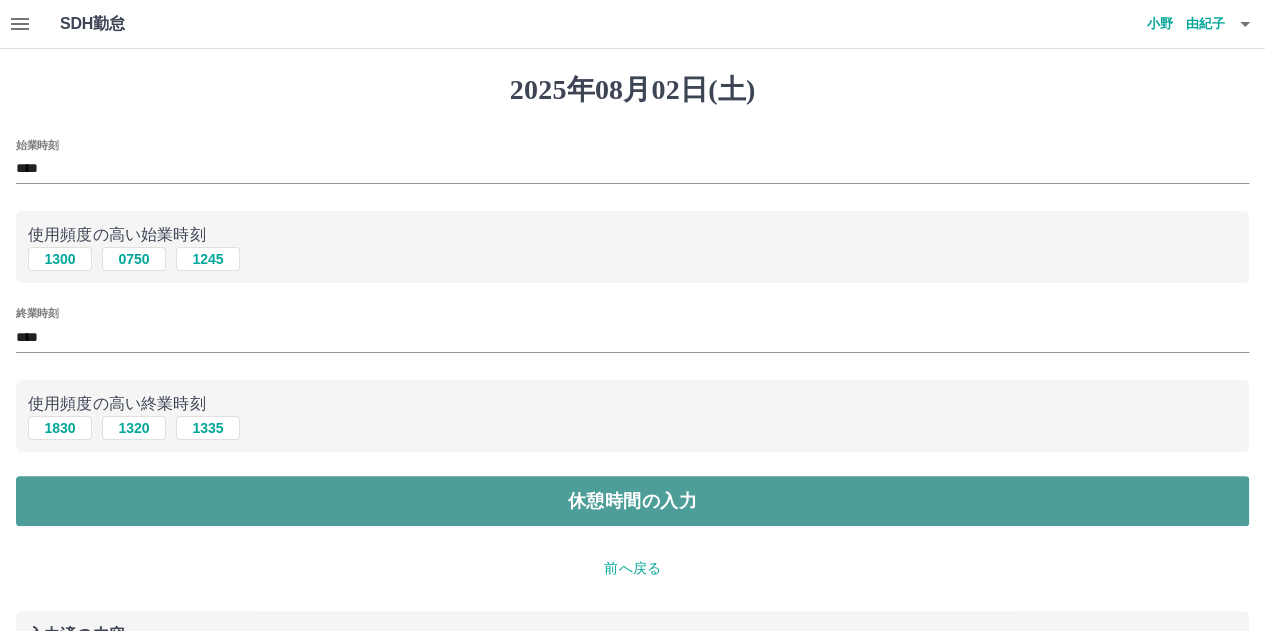 drag, startPoint x: 74, startPoint y: 486, endPoint x: 63, endPoint y: 482, distance: 11.7046995 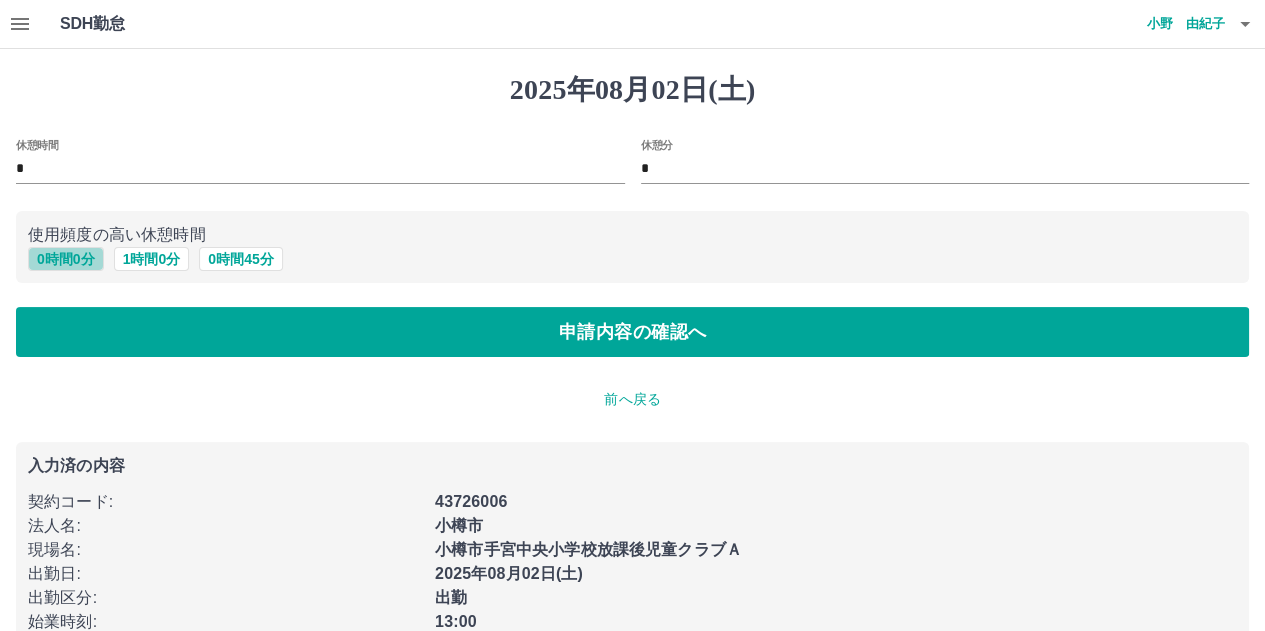 click on "0 時間 0 分" at bounding box center [66, 259] 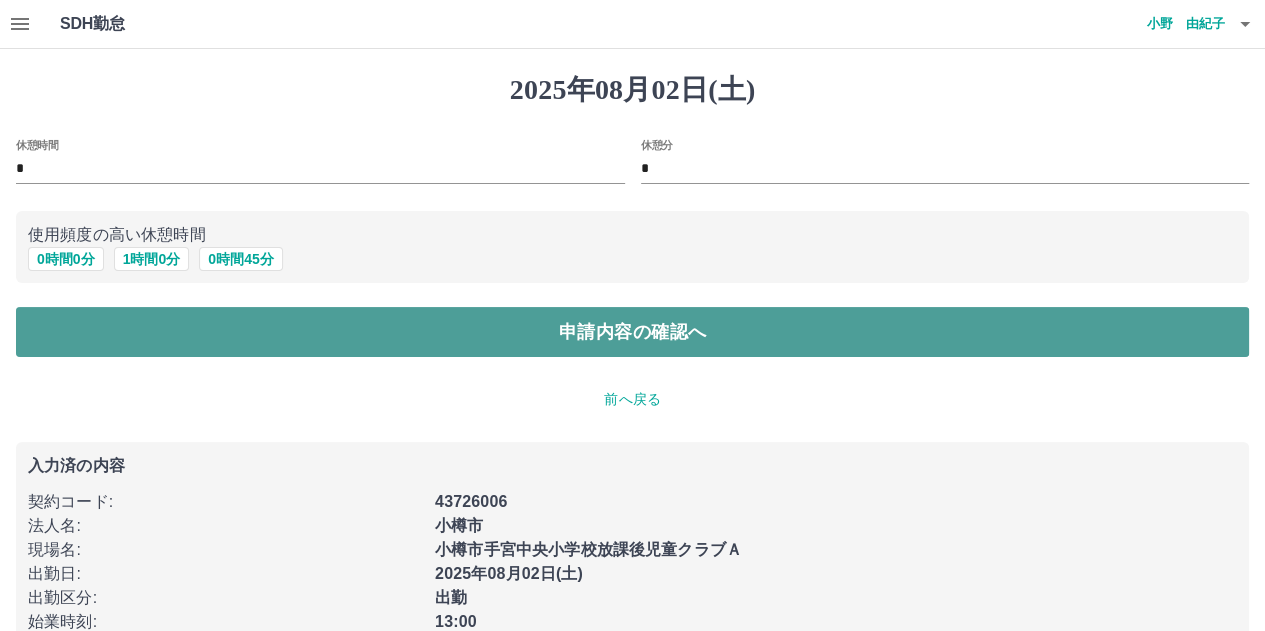 click on "申請内容の確認へ" at bounding box center [632, 332] 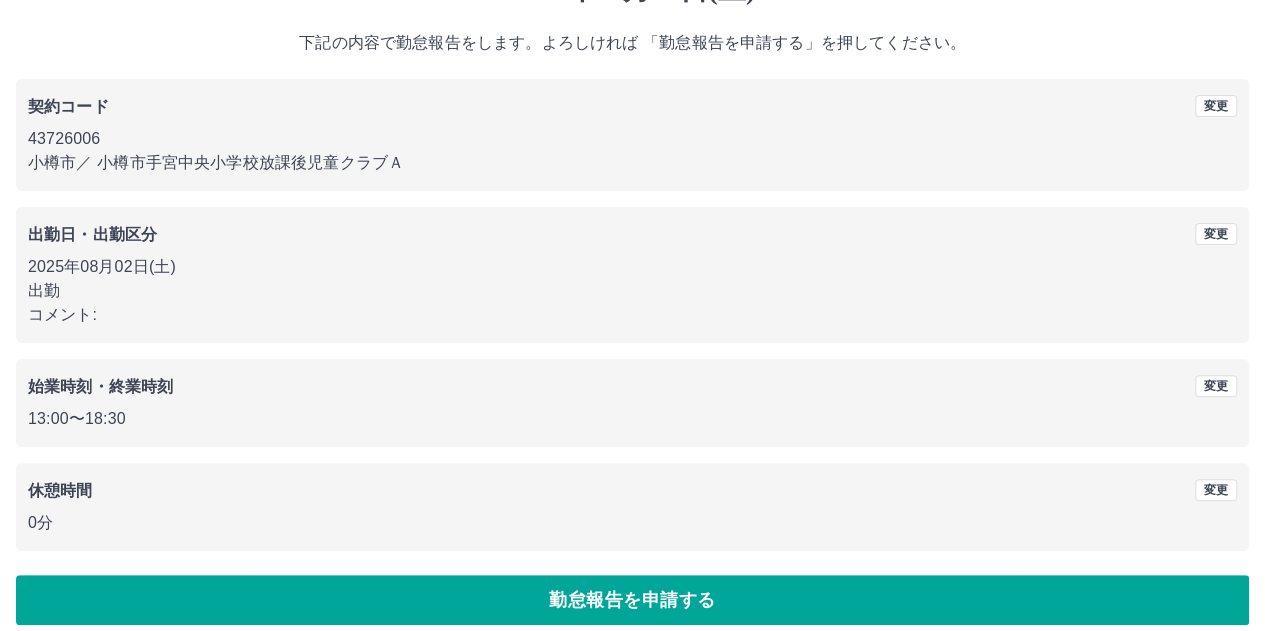 scroll, scrollTop: 116, scrollLeft: 0, axis: vertical 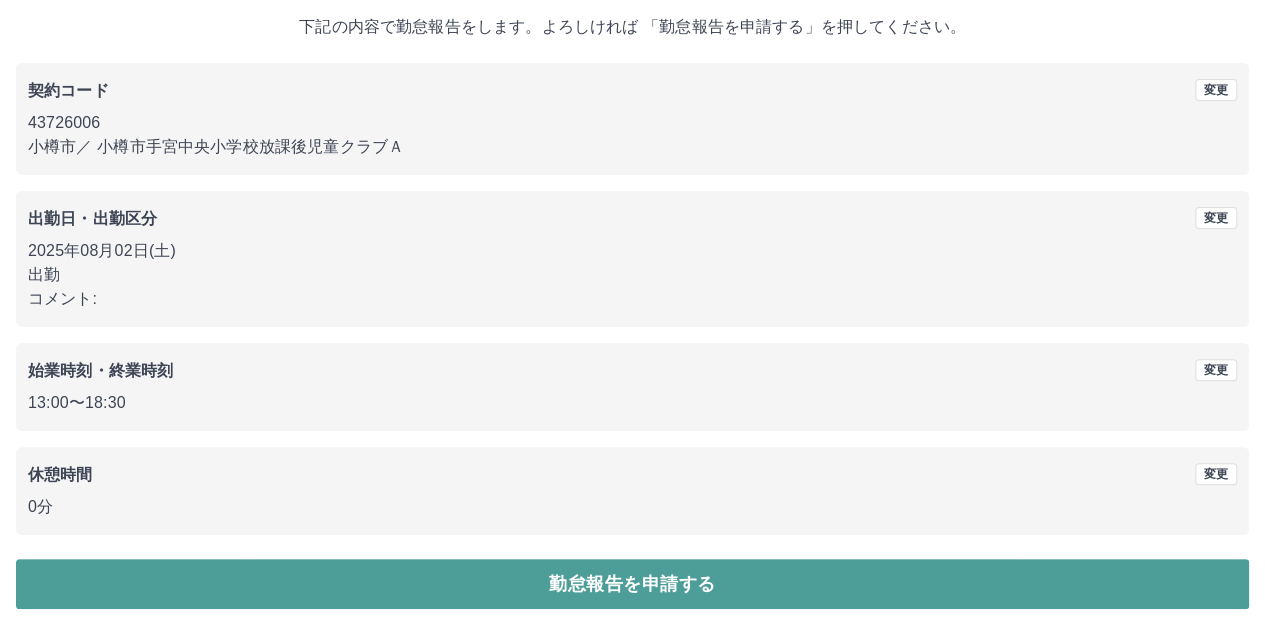 click on "勤怠報告を申請する" at bounding box center [632, 584] 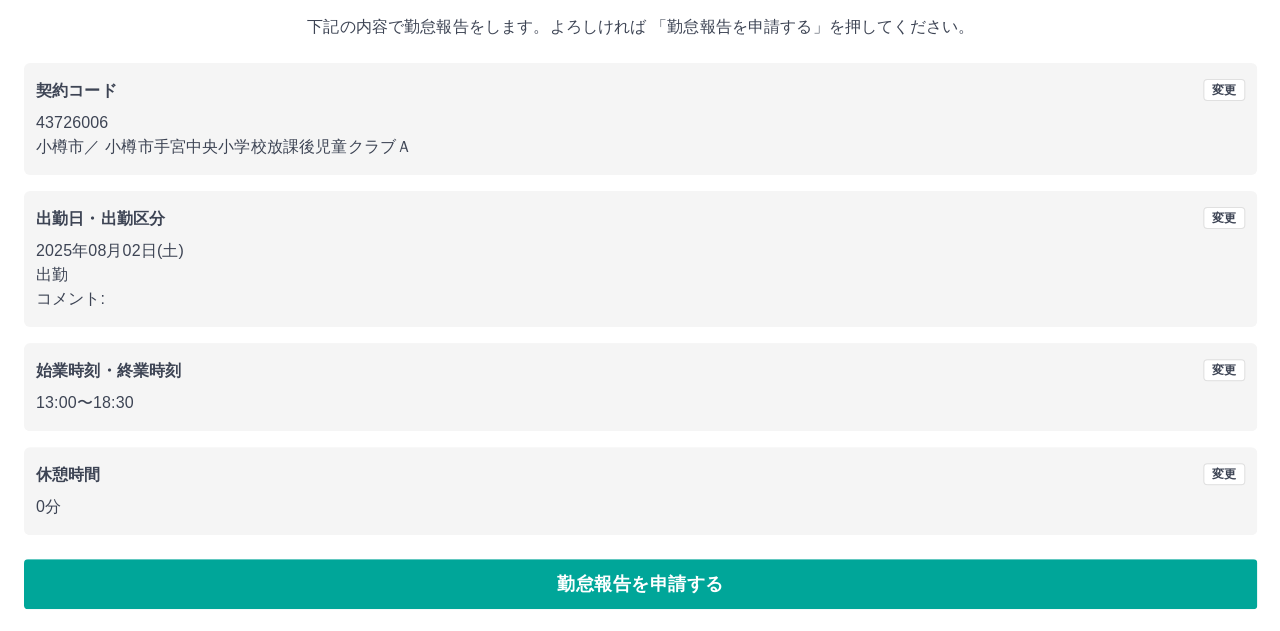 scroll, scrollTop: 0, scrollLeft: 0, axis: both 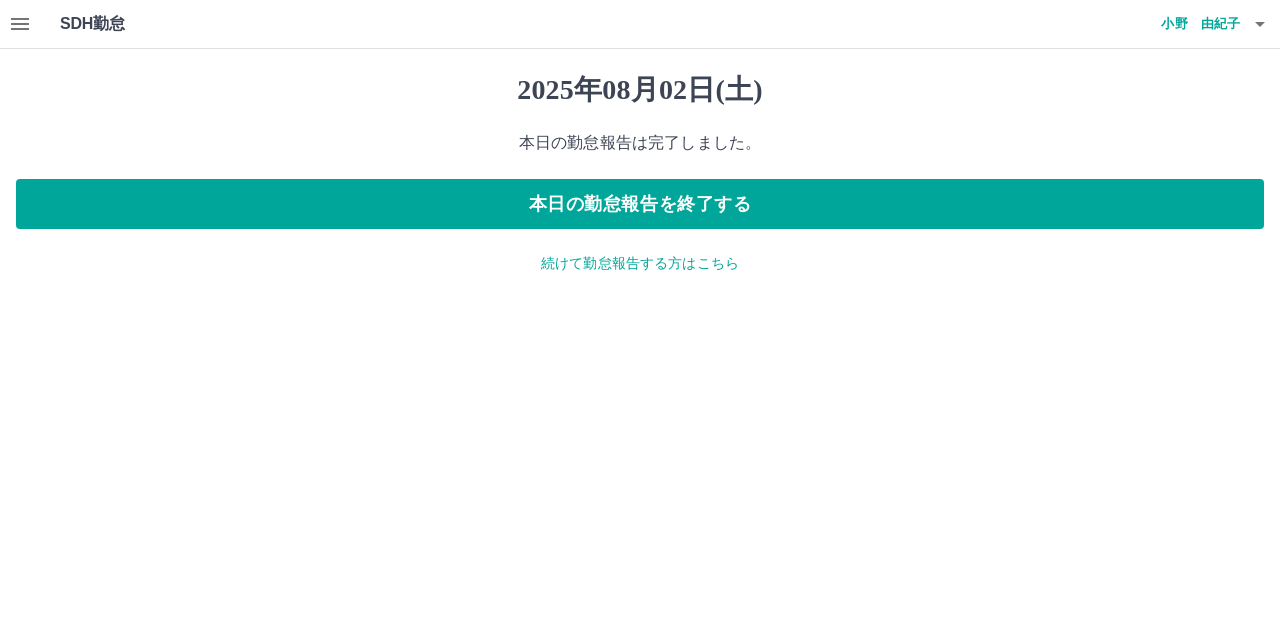 click on "続けて勤怠報告する方はこちら" at bounding box center [640, 263] 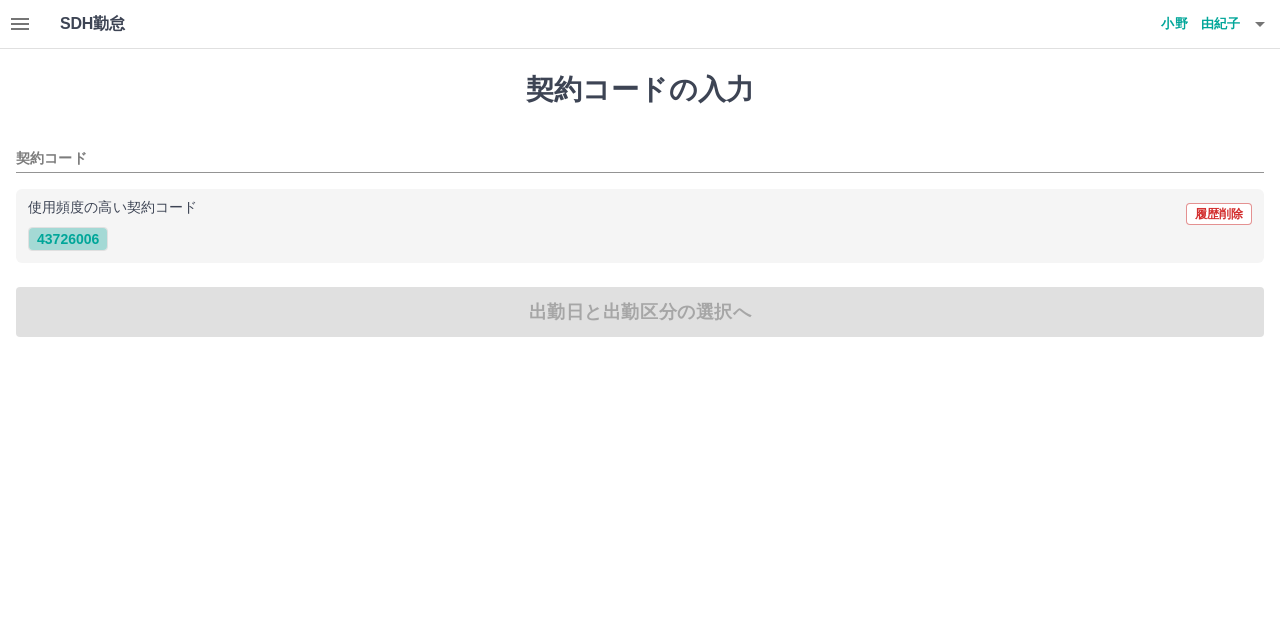 click on "43726006" at bounding box center (68, 239) 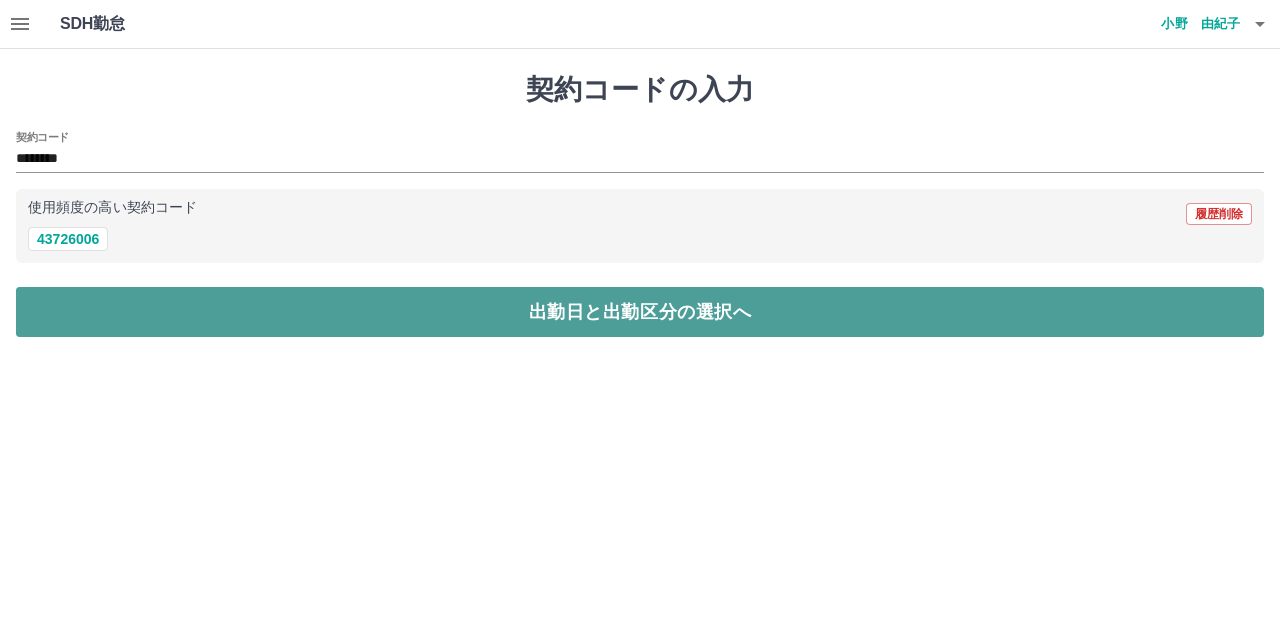 click on "出勤日と出勤区分の選択へ" at bounding box center [640, 312] 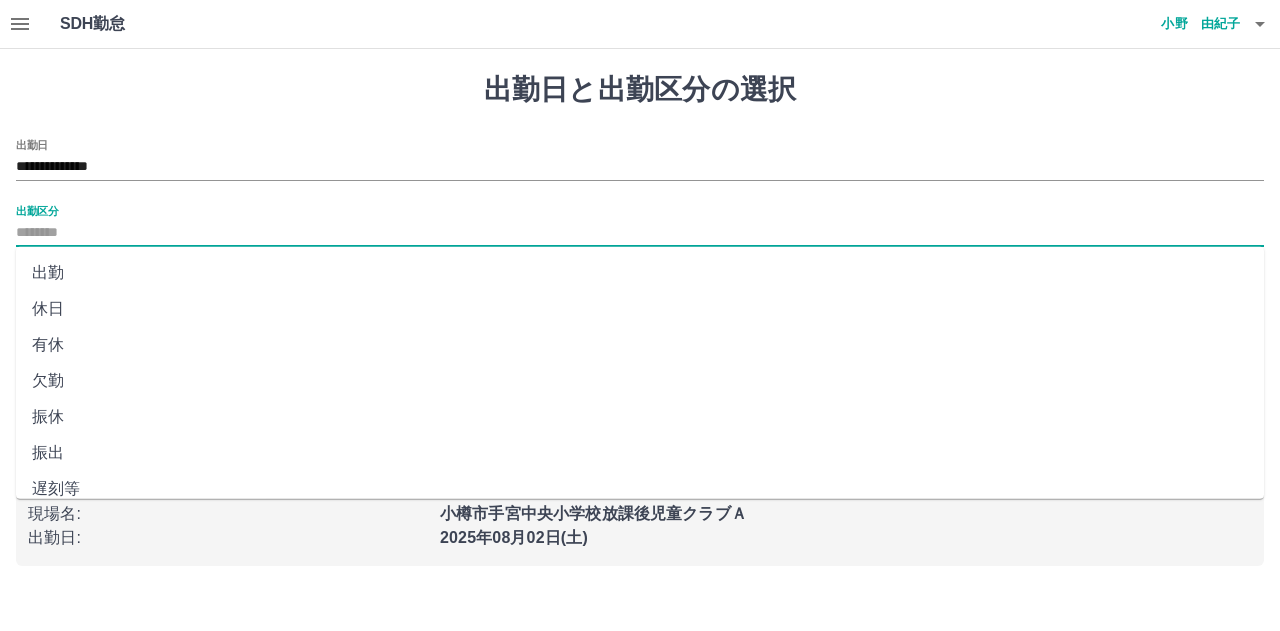 click on "出勤区分" at bounding box center [640, 233] 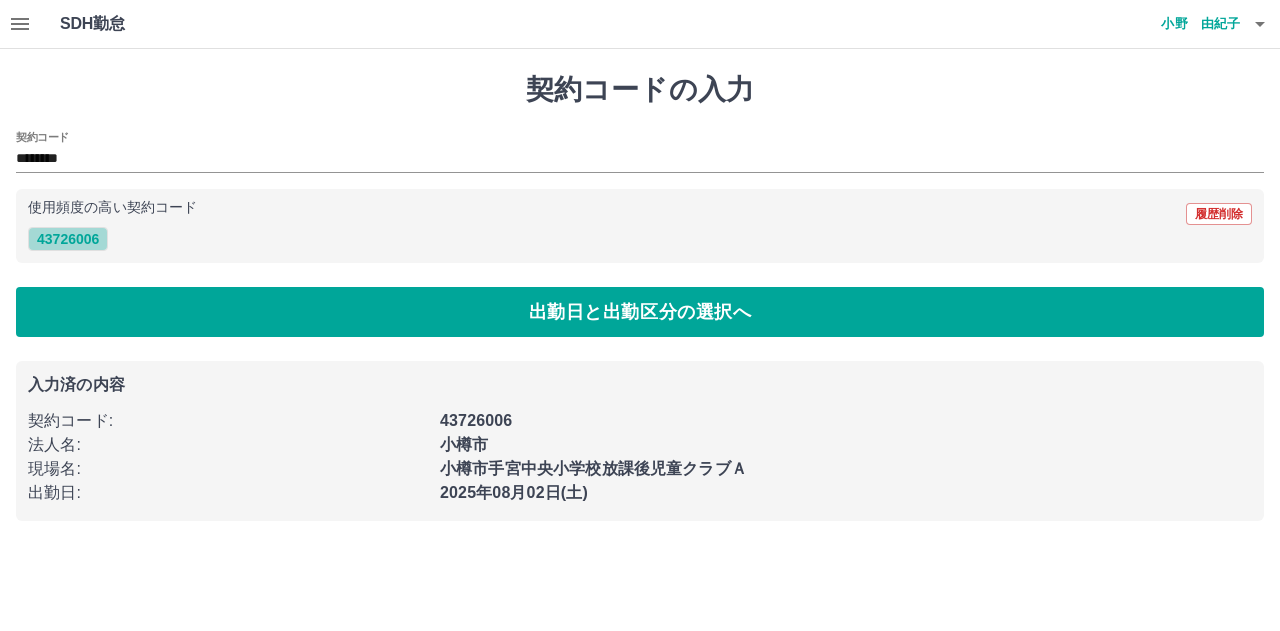 click on "43726006" at bounding box center [68, 239] 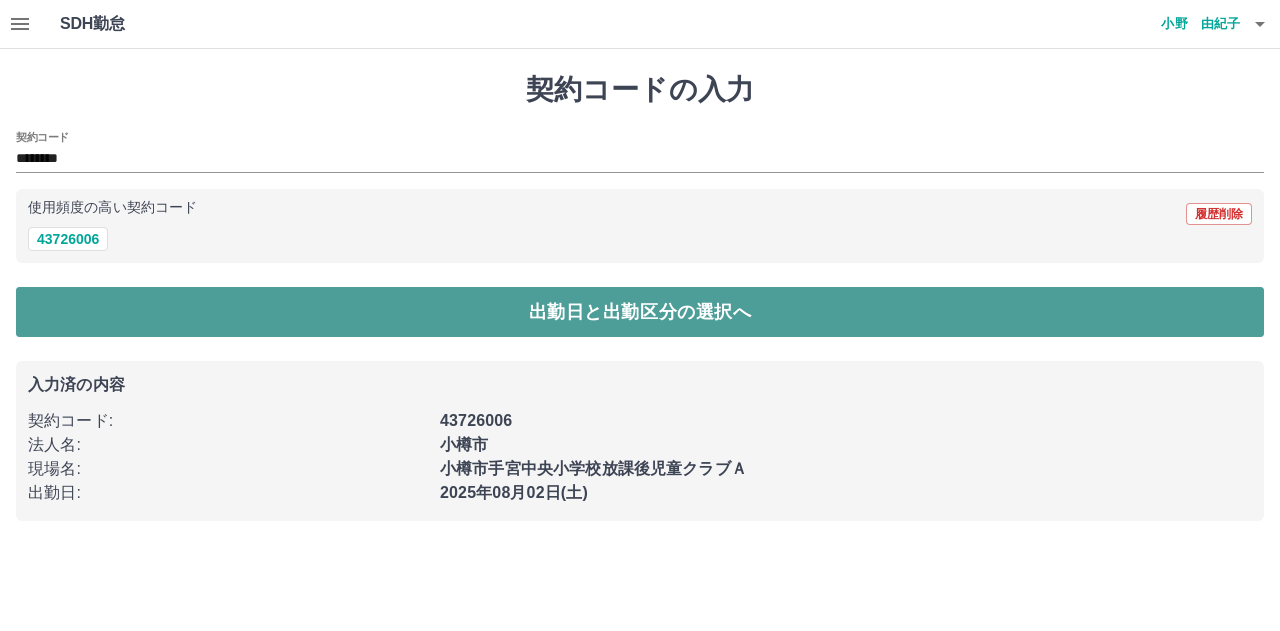 click on "出勤日と出勤区分の選択へ" at bounding box center [640, 312] 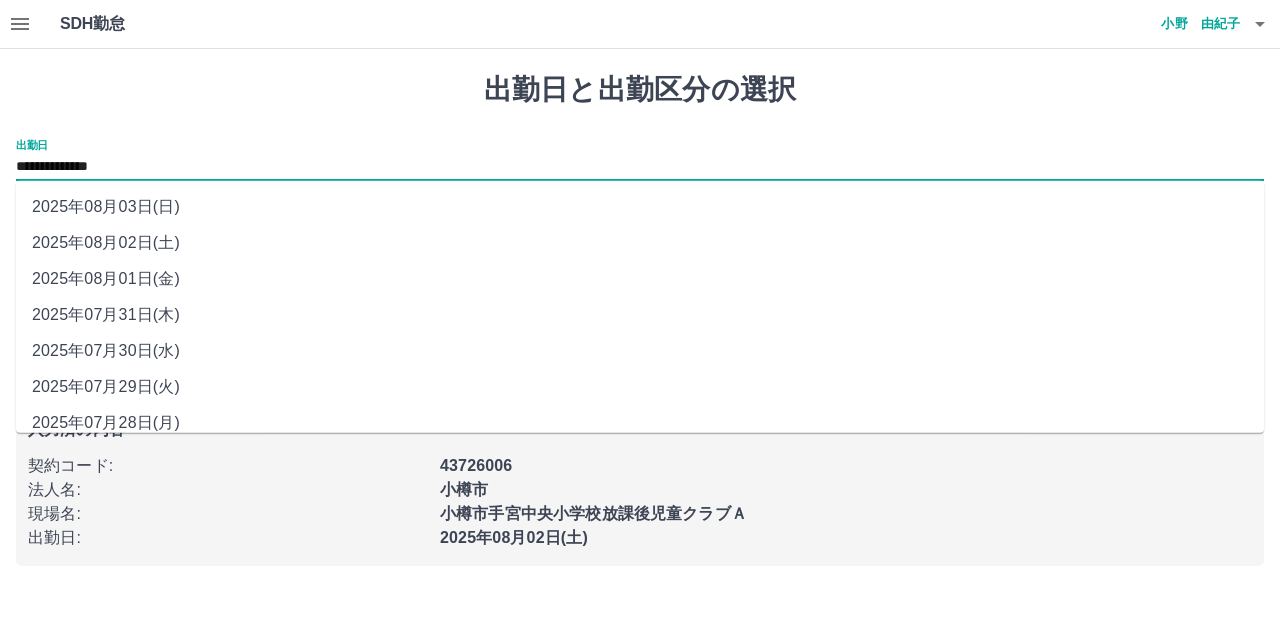 click on "**********" at bounding box center (640, 167) 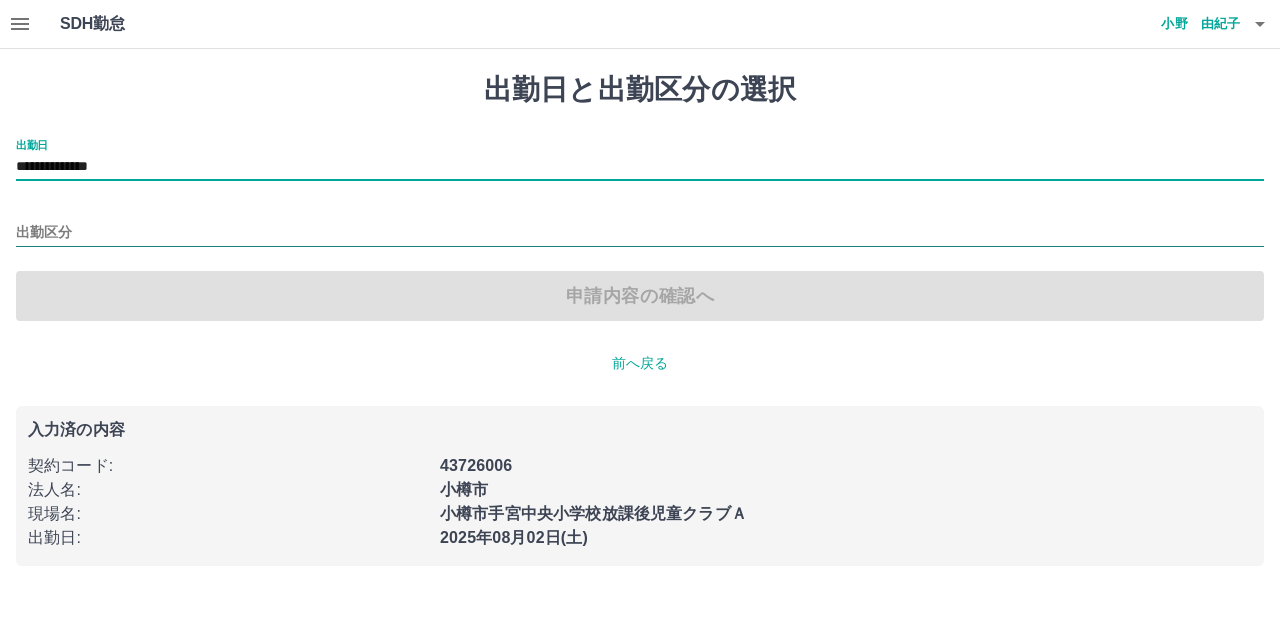 click at bounding box center [640, 234] 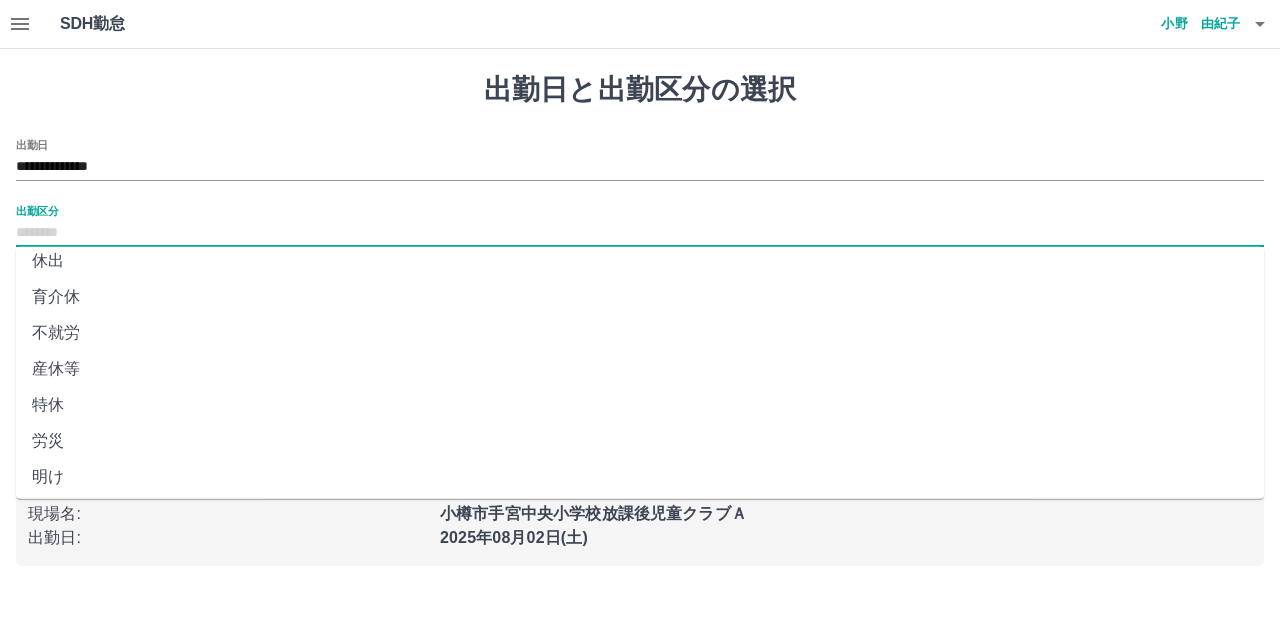 scroll, scrollTop: 400, scrollLeft: 0, axis: vertical 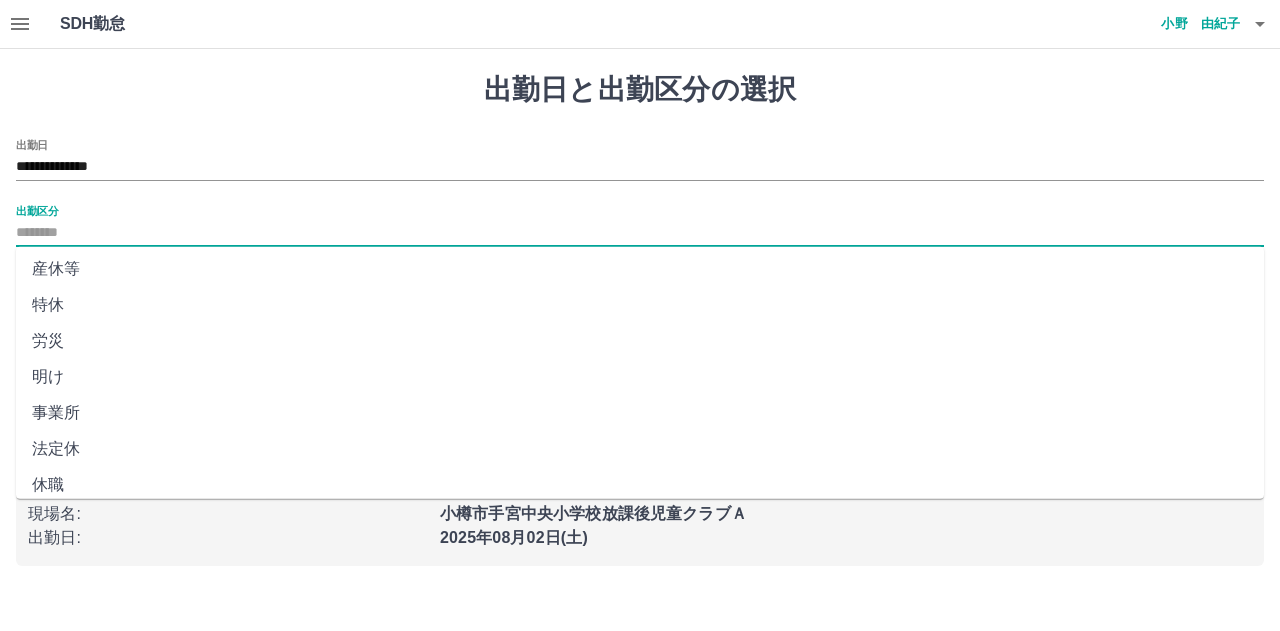 click on "法定休" at bounding box center (640, 449) 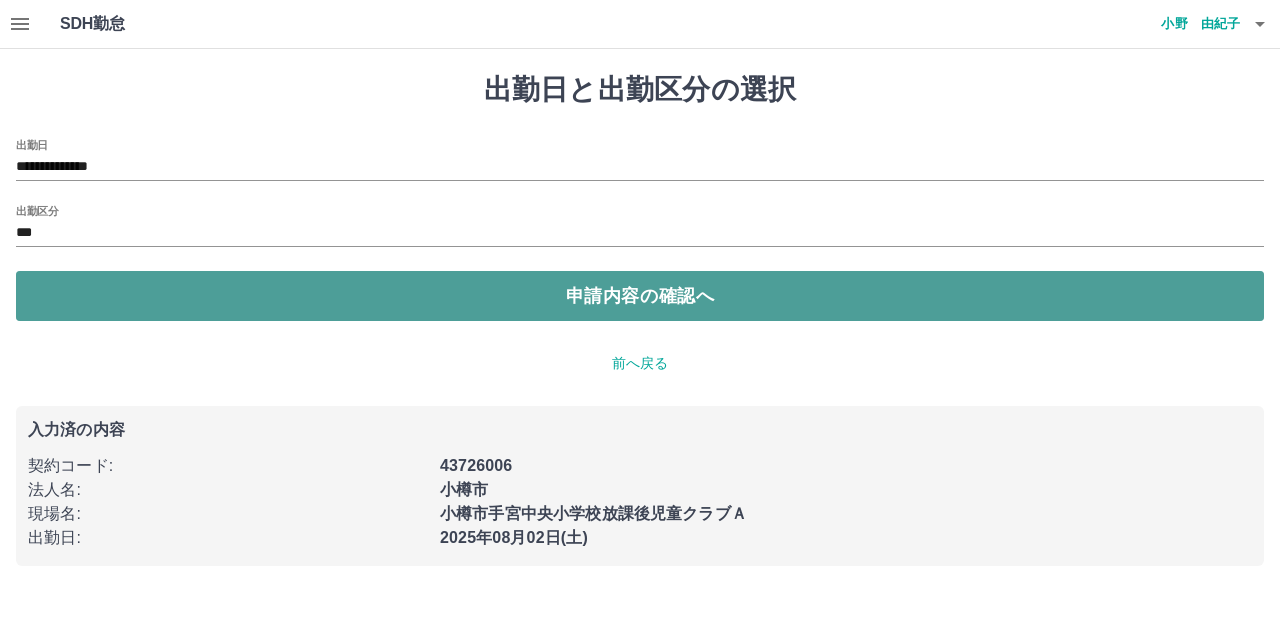 click on "申請内容の確認へ" at bounding box center (640, 296) 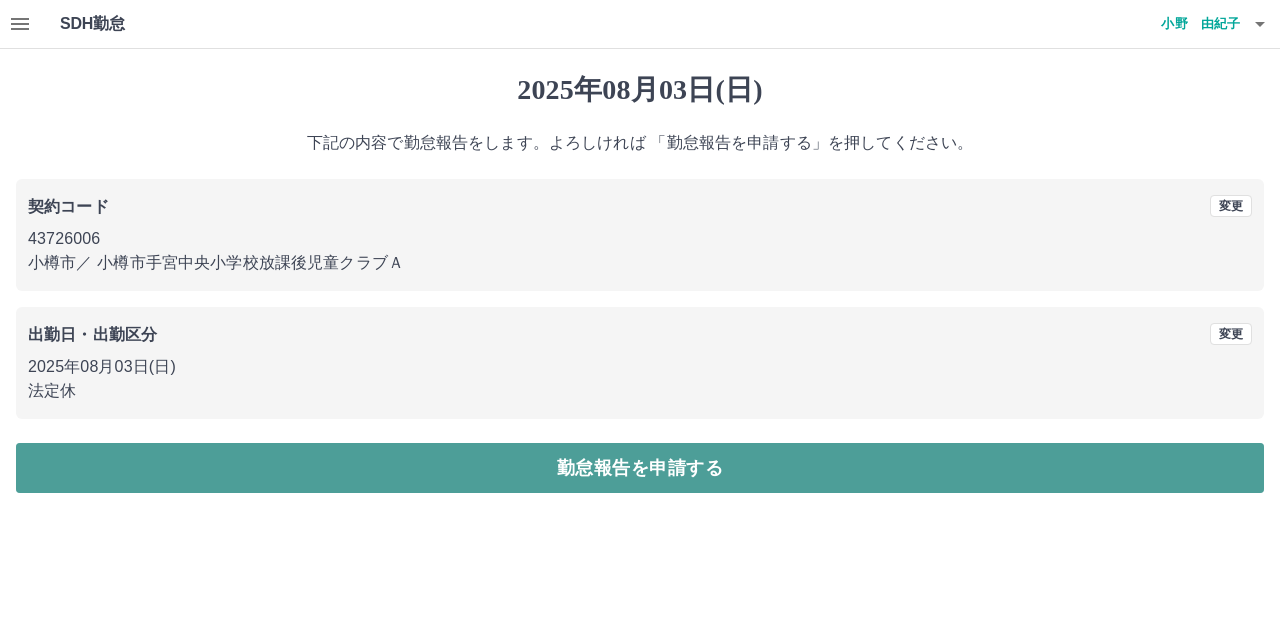 click on "勤怠報告を申請する" at bounding box center [640, 468] 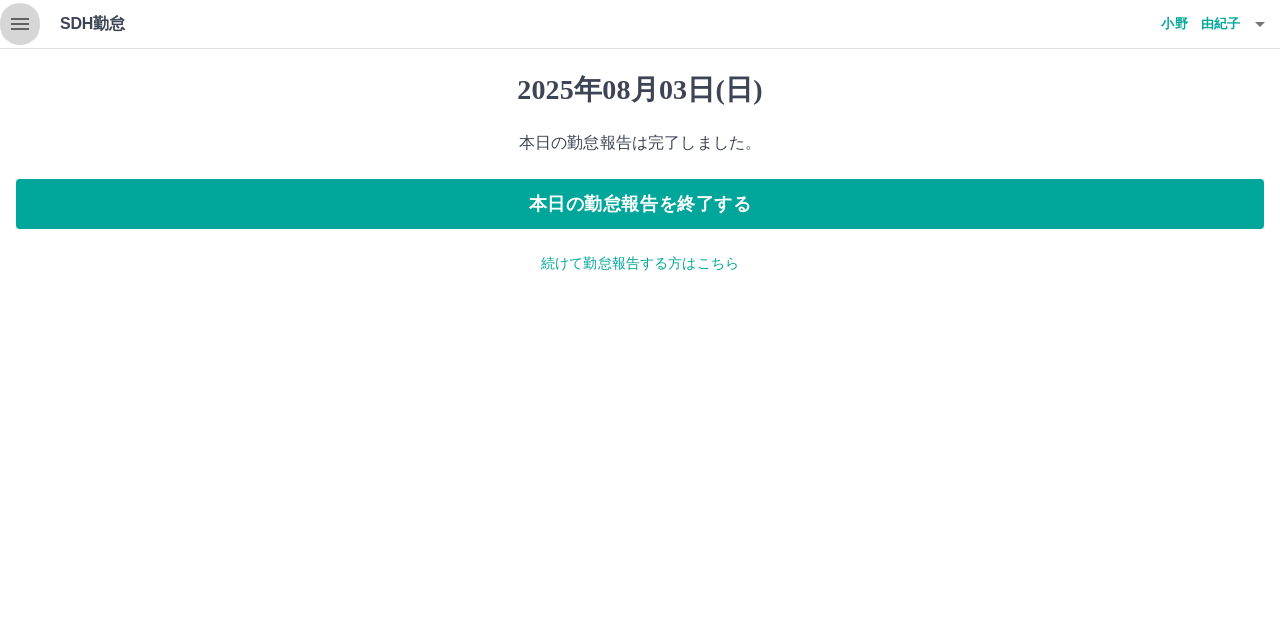 click 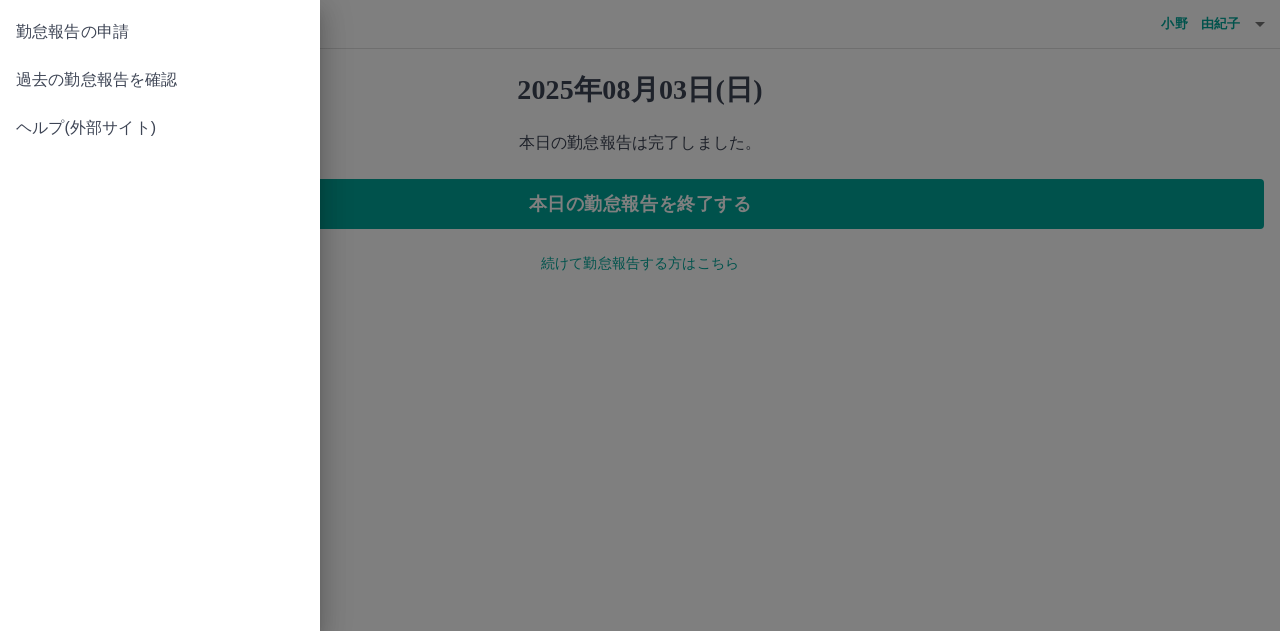 click on "過去の勤怠報告を確認" at bounding box center (160, 80) 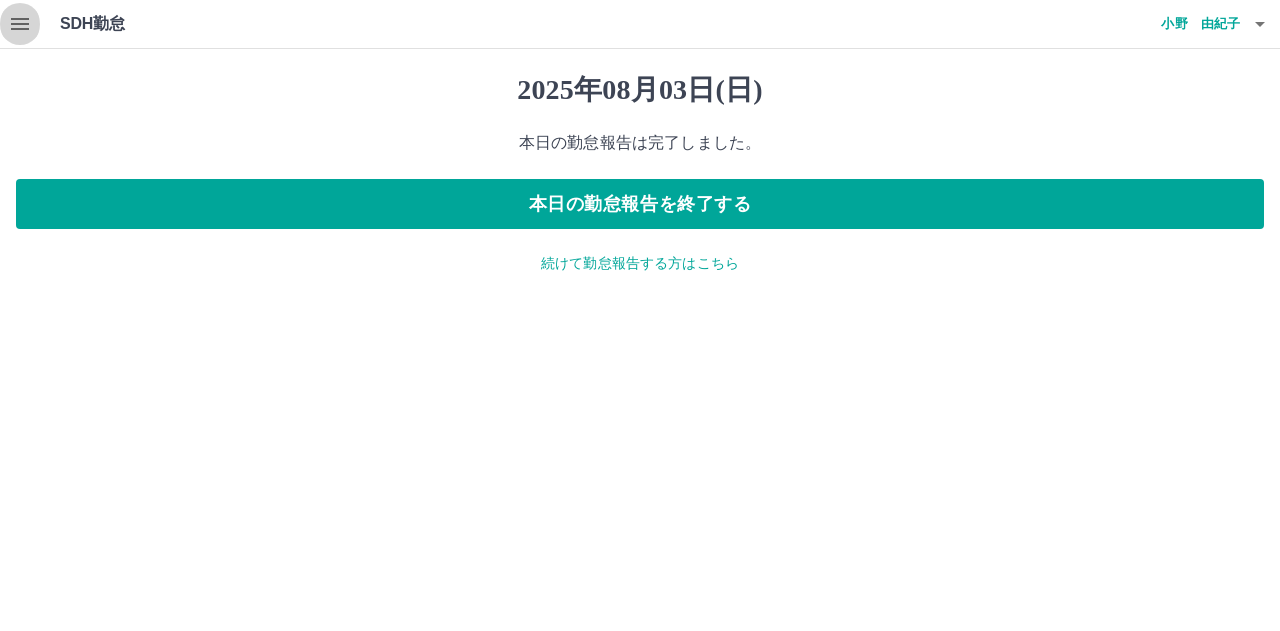 click 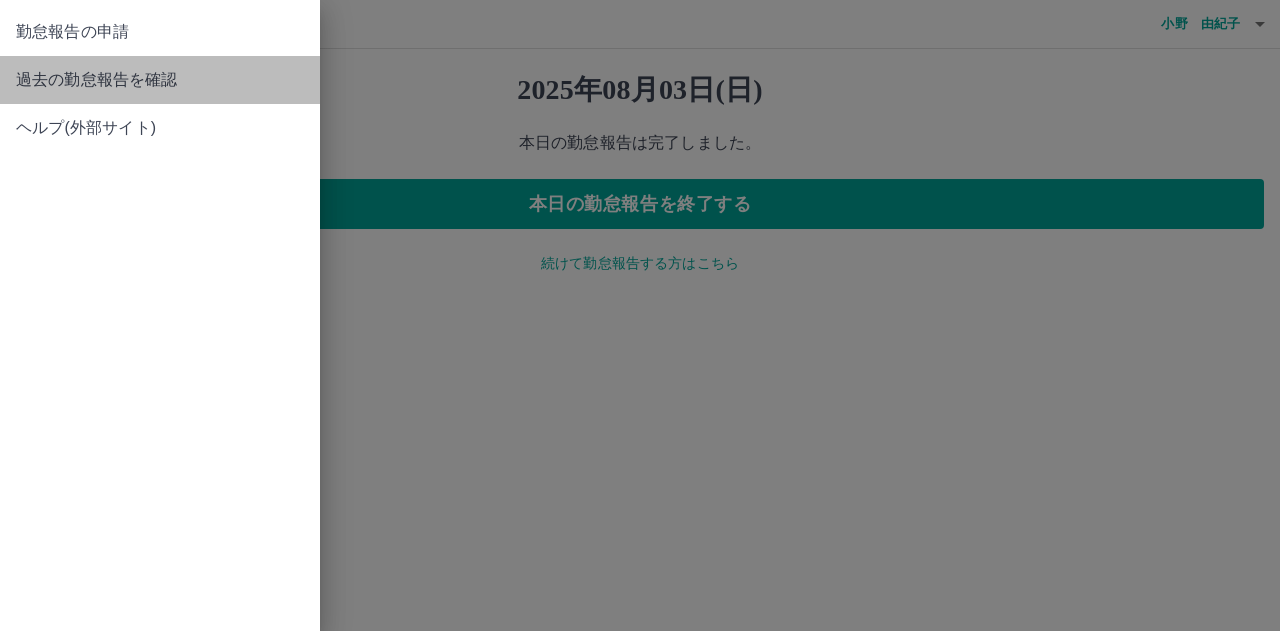click on "過去の勤怠報告を確認" at bounding box center [160, 80] 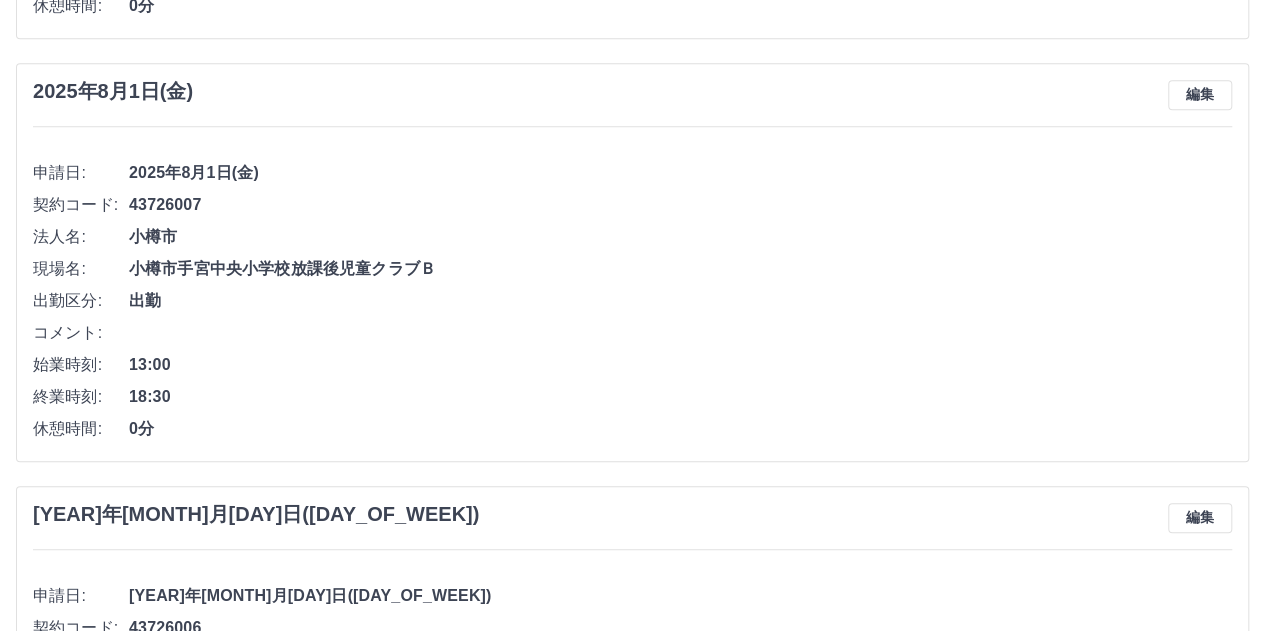 scroll, scrollTop: 900, scrollLeft: 0, axis: vertical 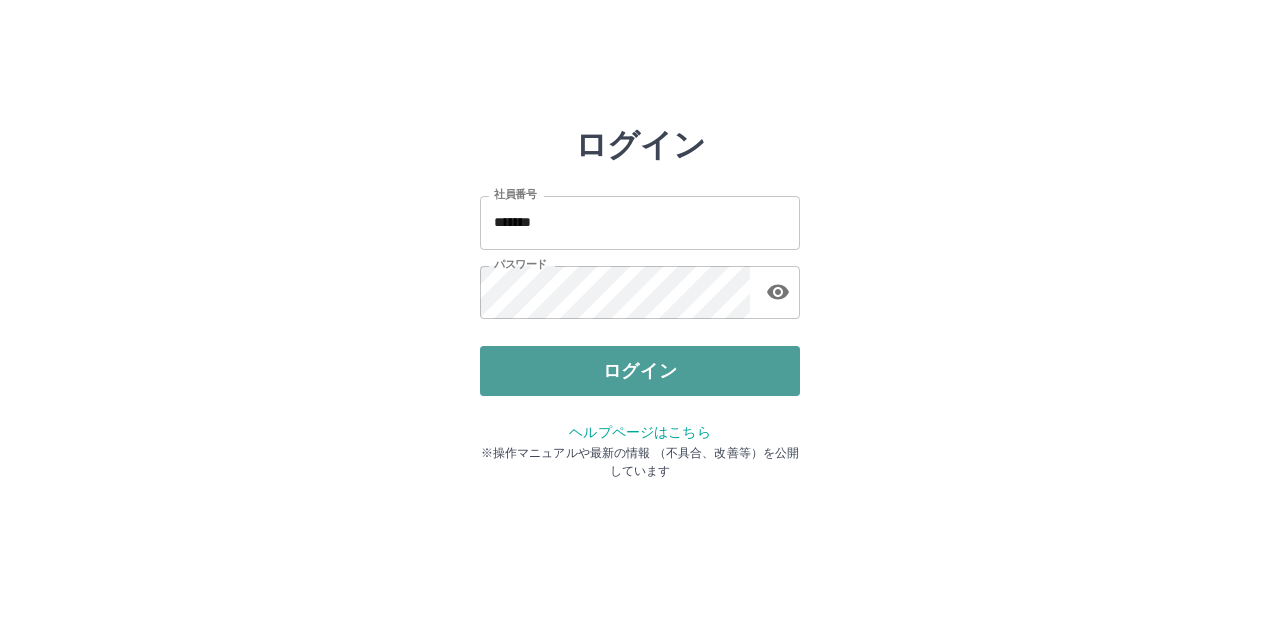 click on "ログイン" at bounding box center [640, 371] 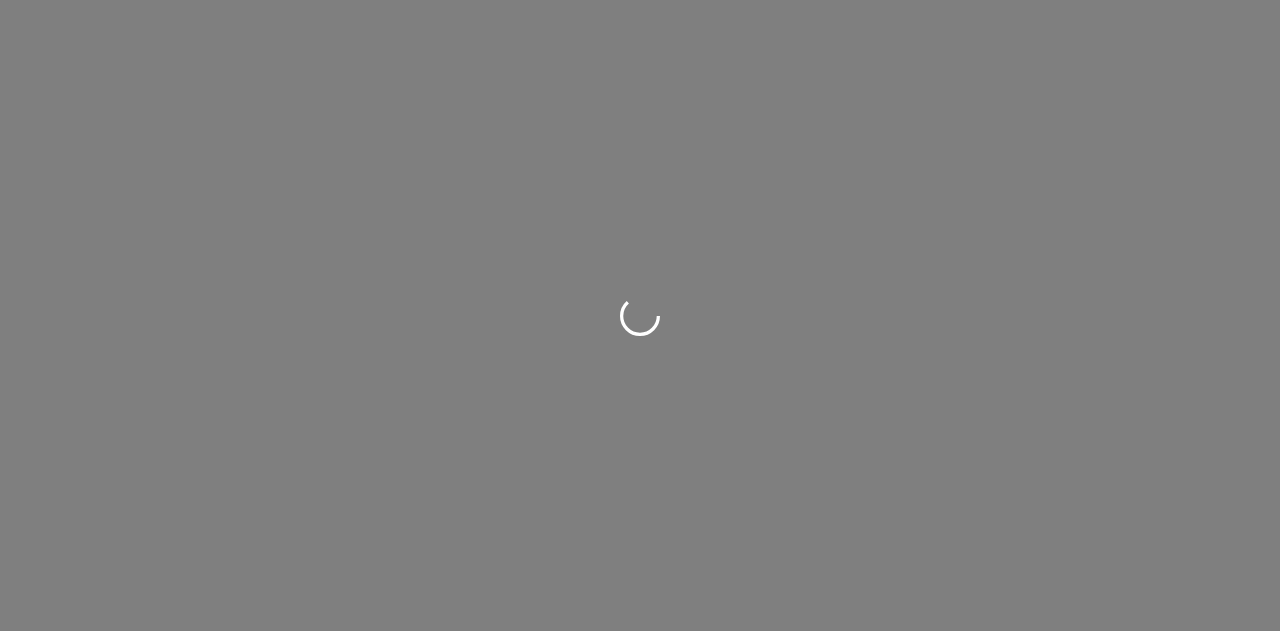 scroll, scrollTop: 0, scrollLeft: 0, axis: both 